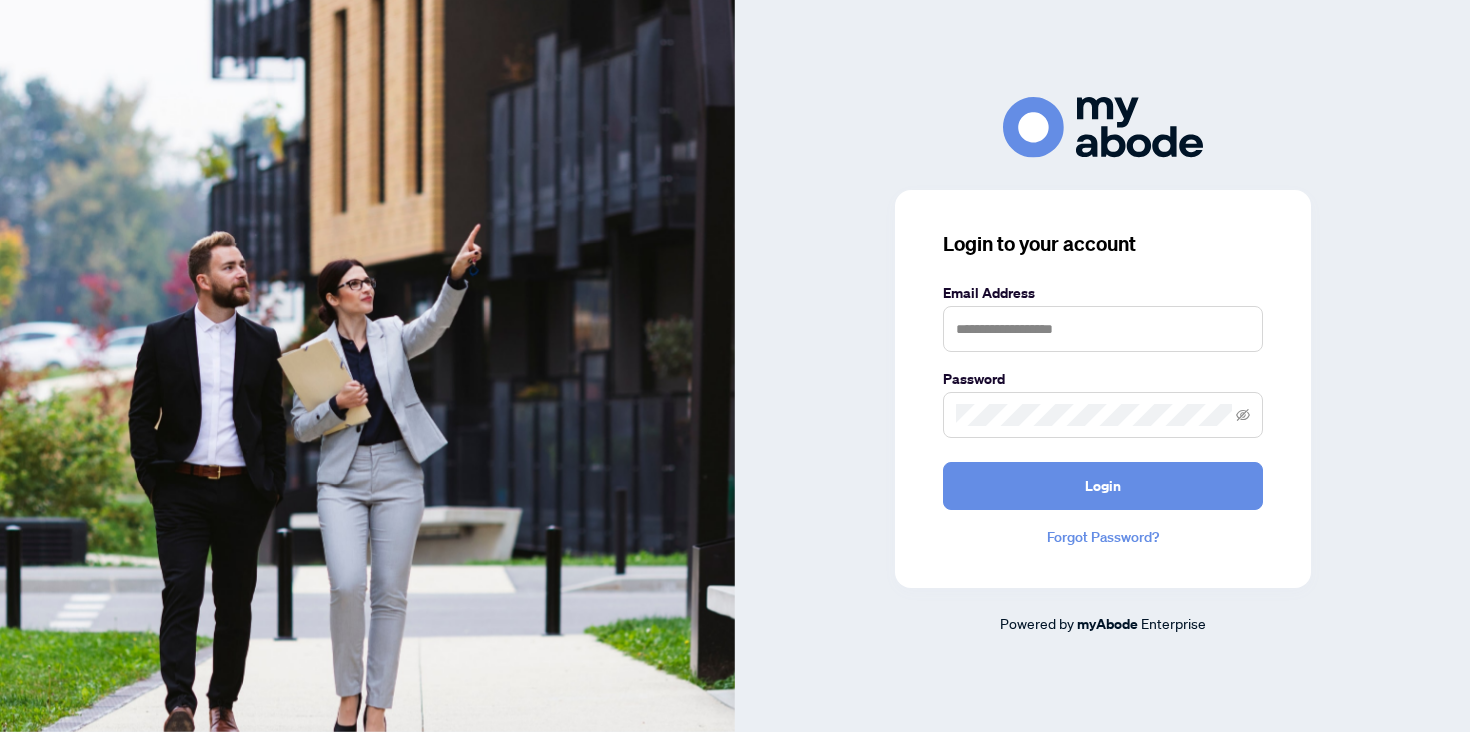 scroll, scrollTop: 0, scrollLeft: 0, axis: both 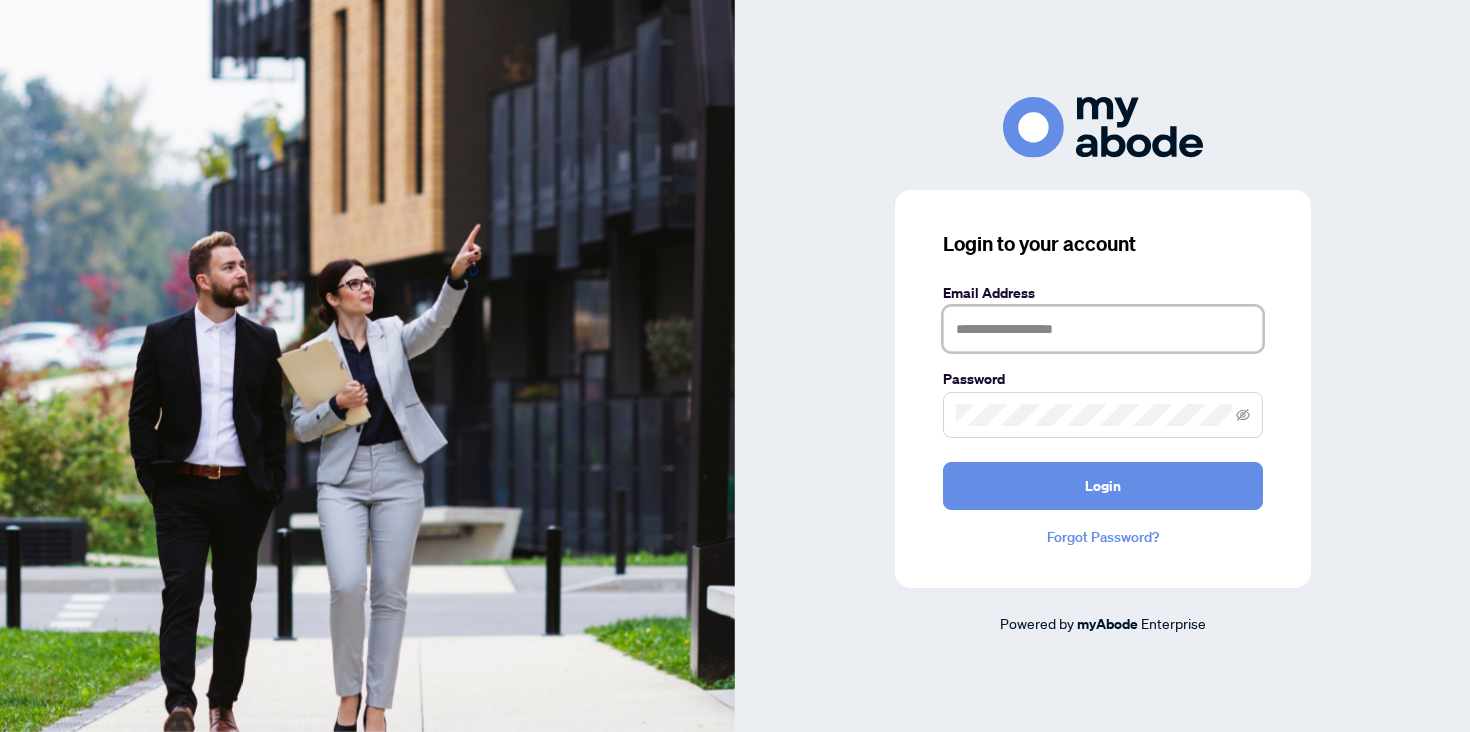 click at bounding box center [1103, 329] 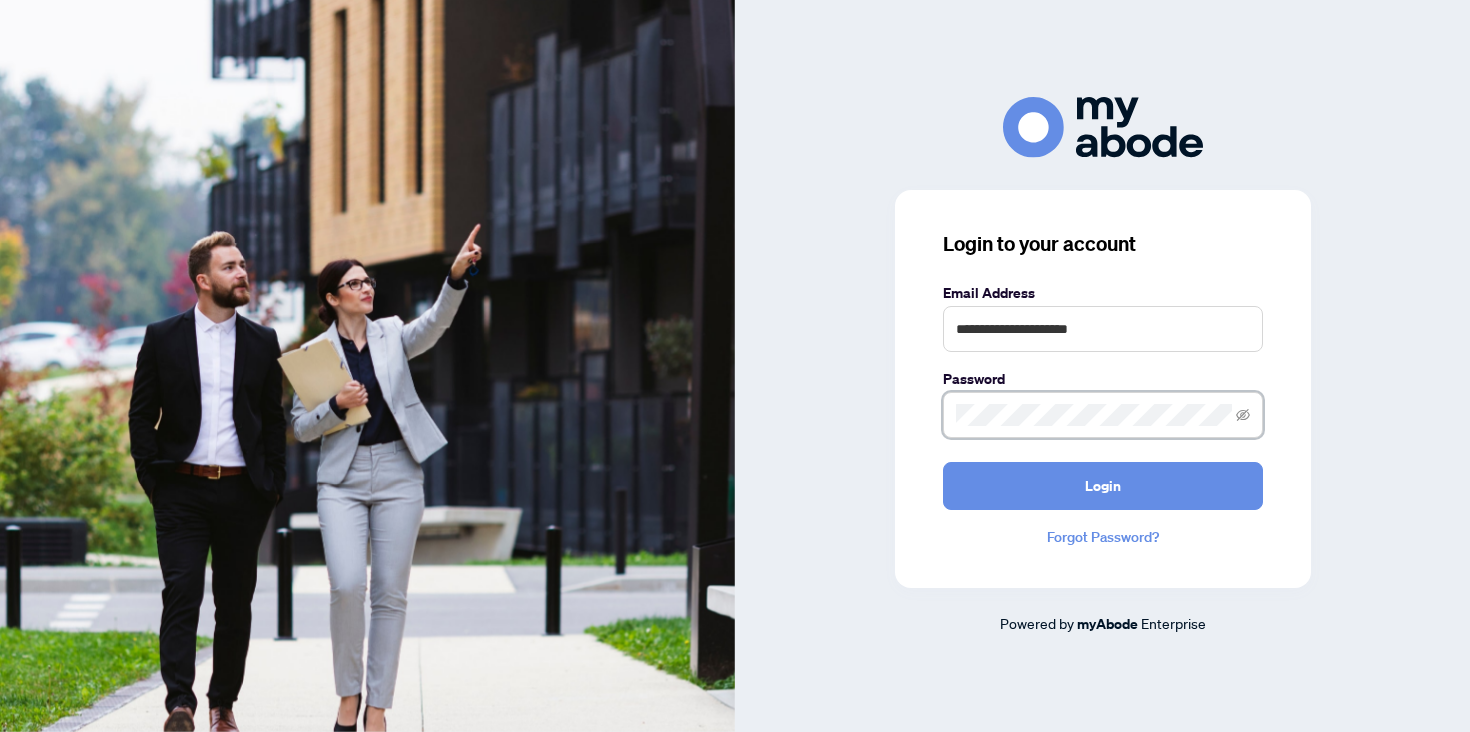 click on "Login" at bounding box center (1103, 486) 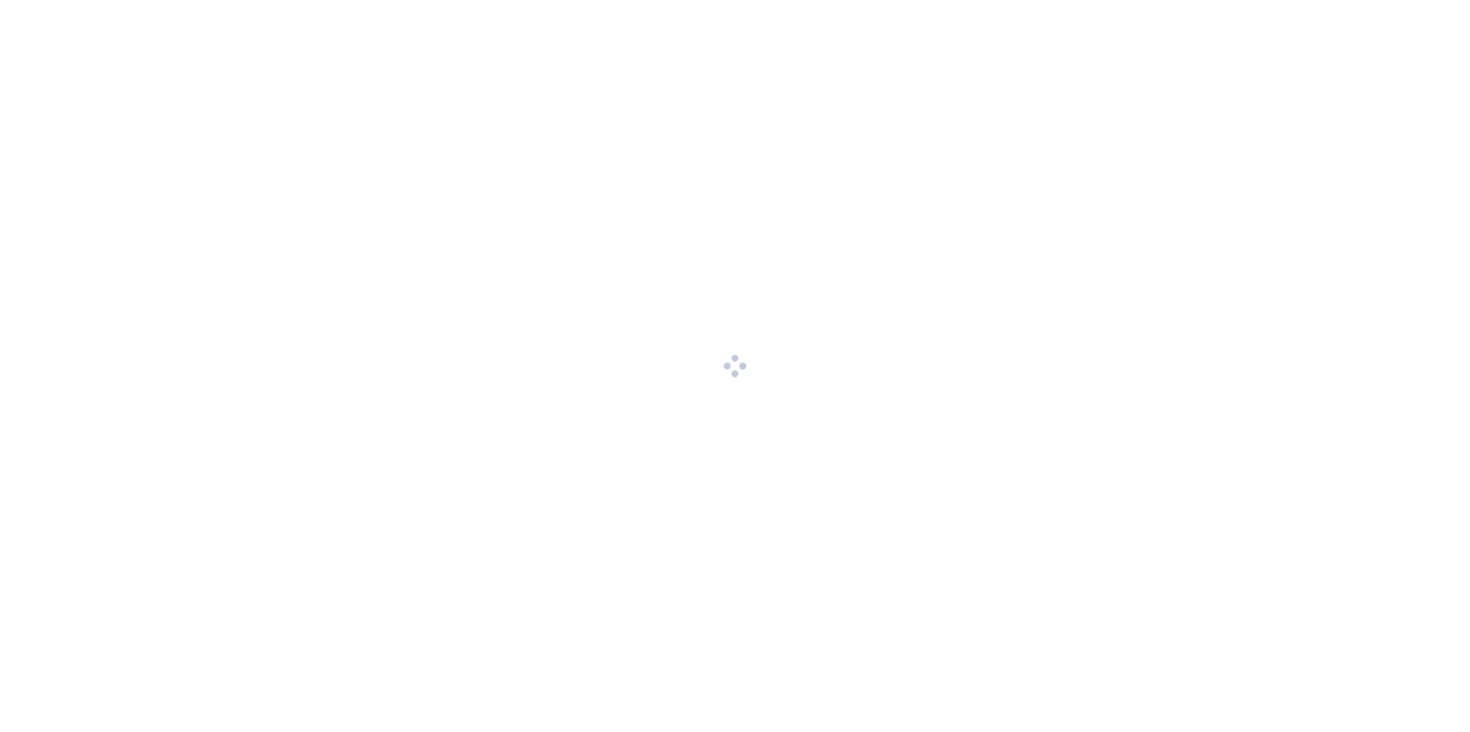 scroll, scrollTop: 0, scrollLeft: 0, axis: both 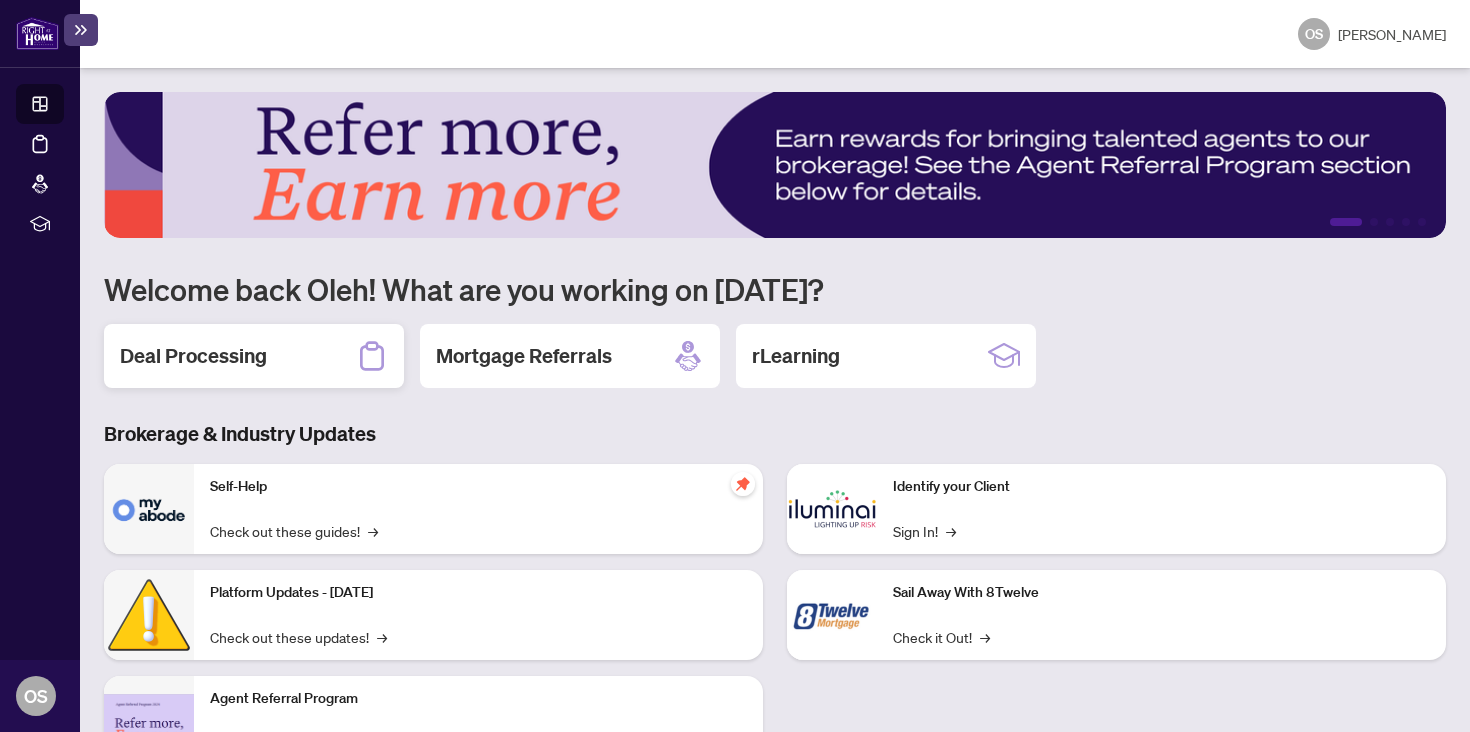 click on "Deal Processing" at bounding box center (254, 356) 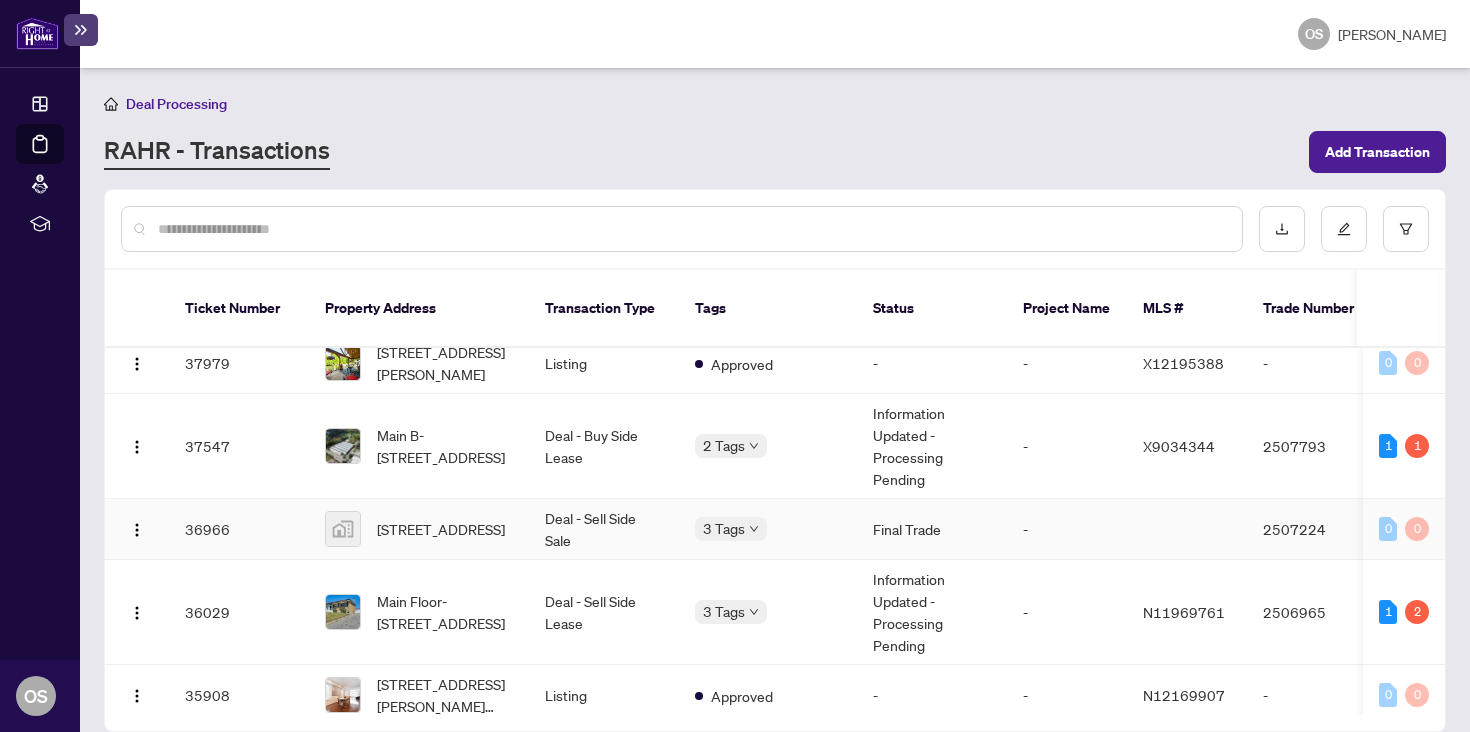 scroll, scrollTop: 605, scrollLeft: 0, axis: vertical 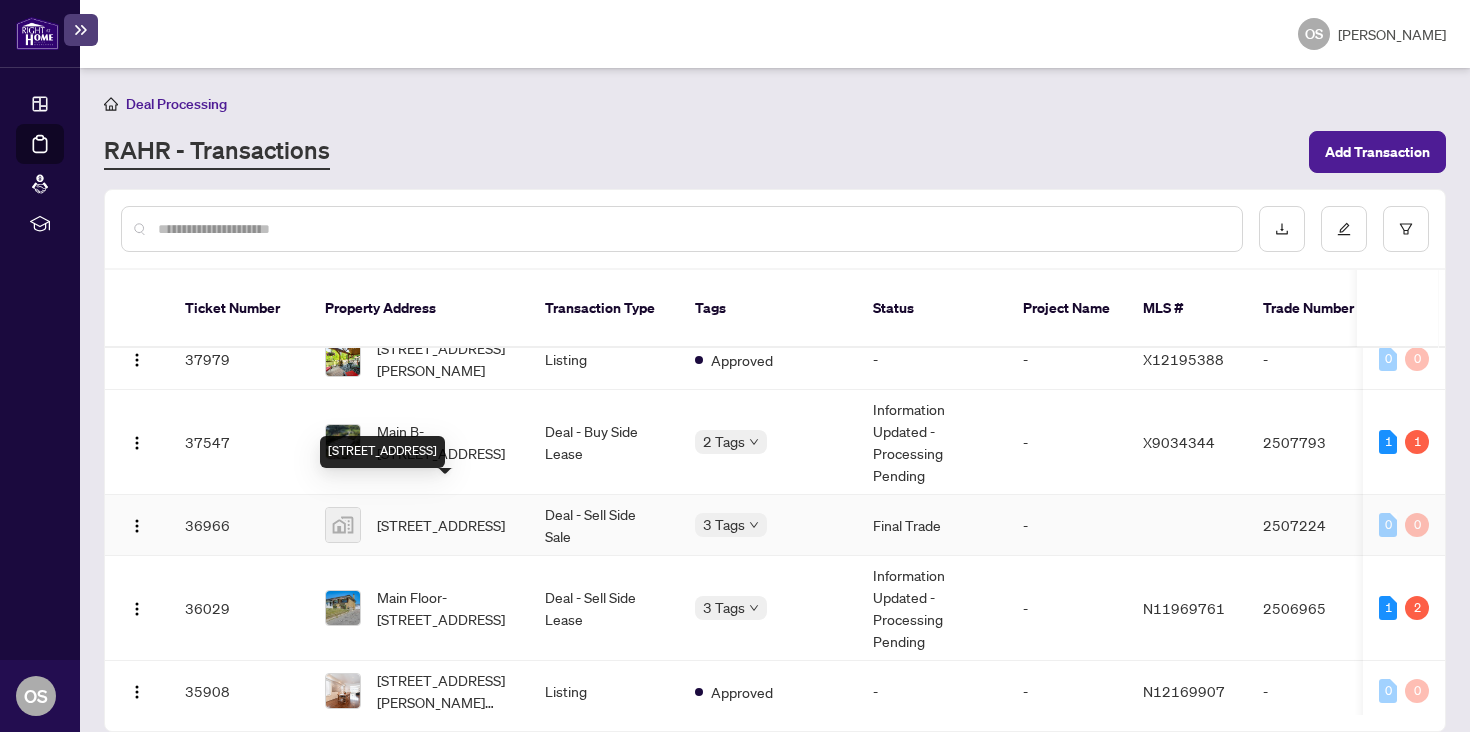 click on "Main B-[STREET_ADDRESS]" at bounding box center [445, 442] 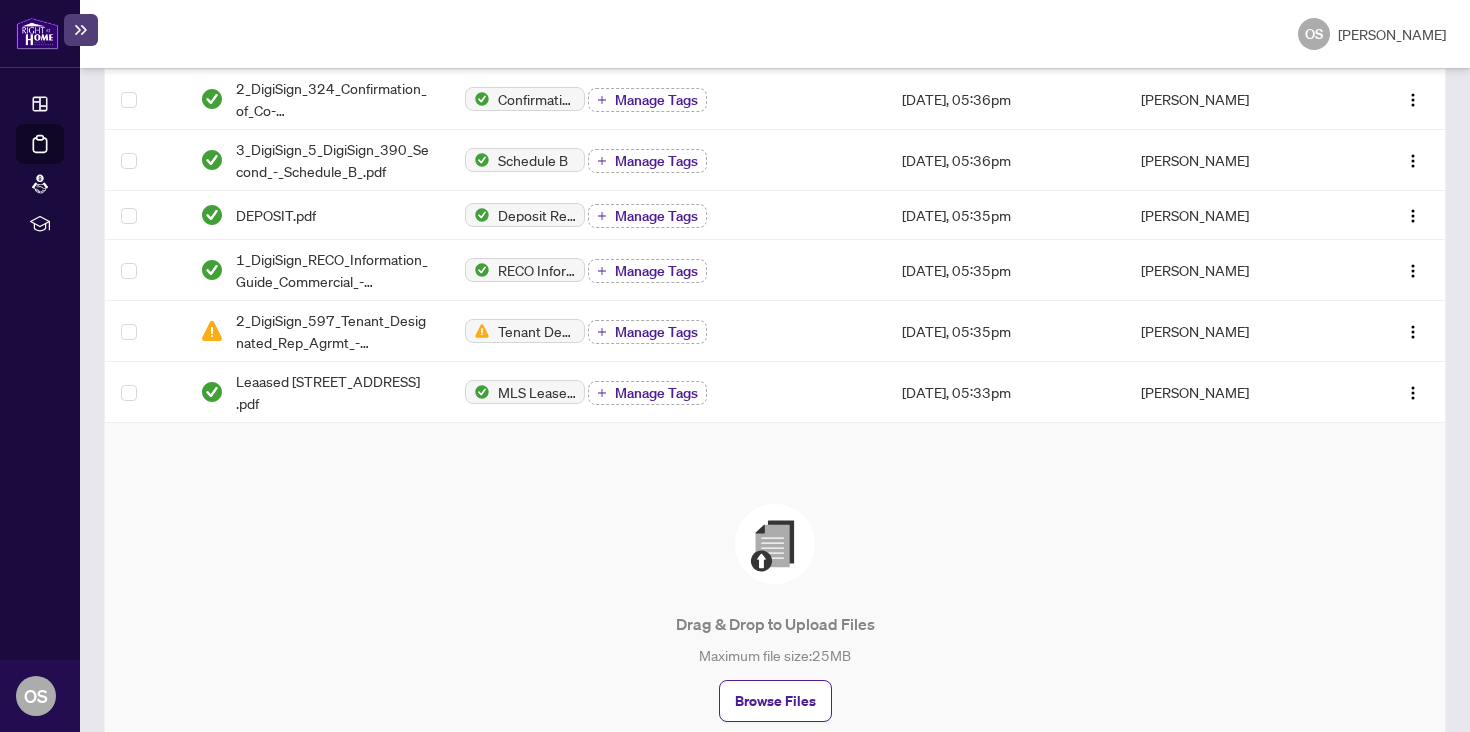 scroll, scrollTop: 1150, scrollLeft: 0, axis: vertical 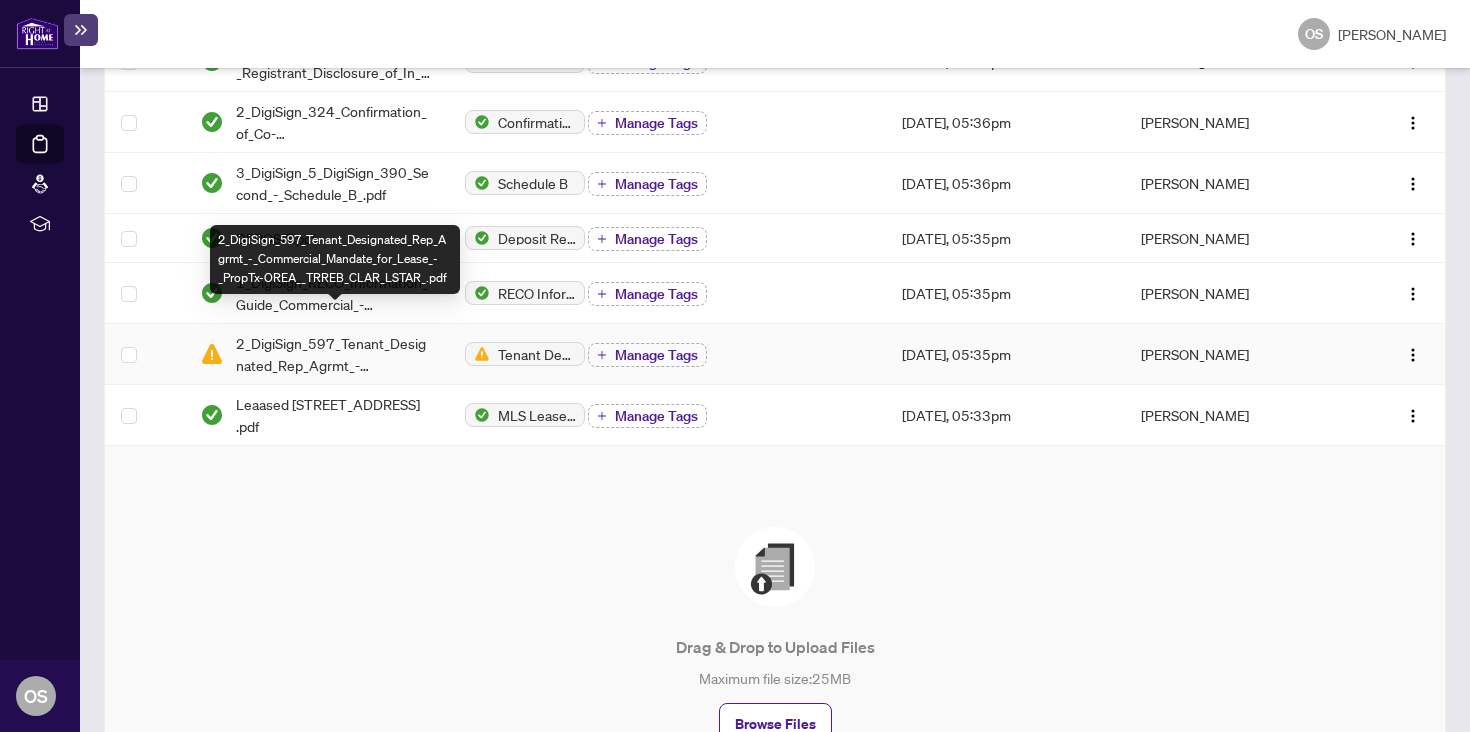click on "2_DigiSign_597_Tenant_Designated_Rep_Agrmt_-_Commercial_Mandate_for_Lease_-_PropTx-OREA__TRREB_CLAR_LSTAR_.pdf" at bounding box center (334, 354) 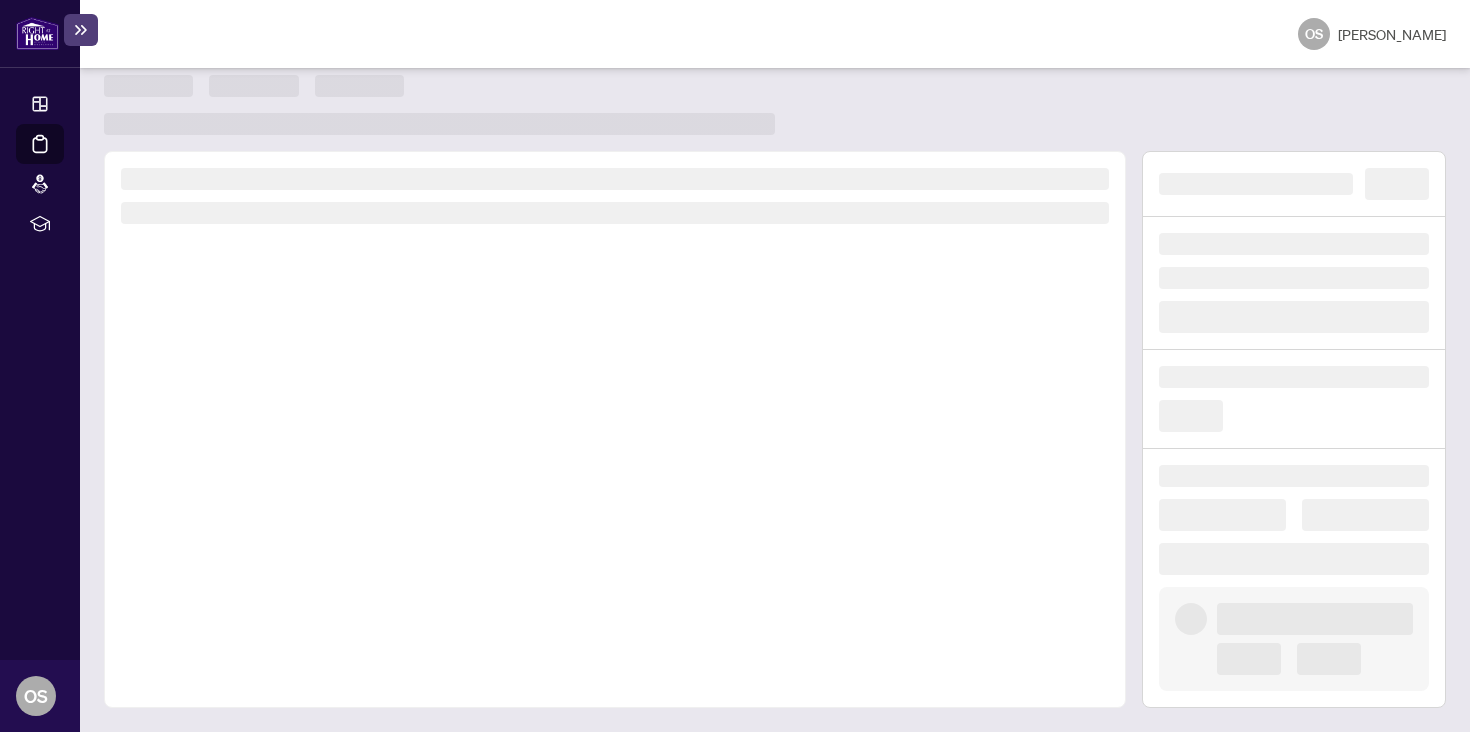 scroll, scrollTop: 0, scrollLeft: 0, axis: both 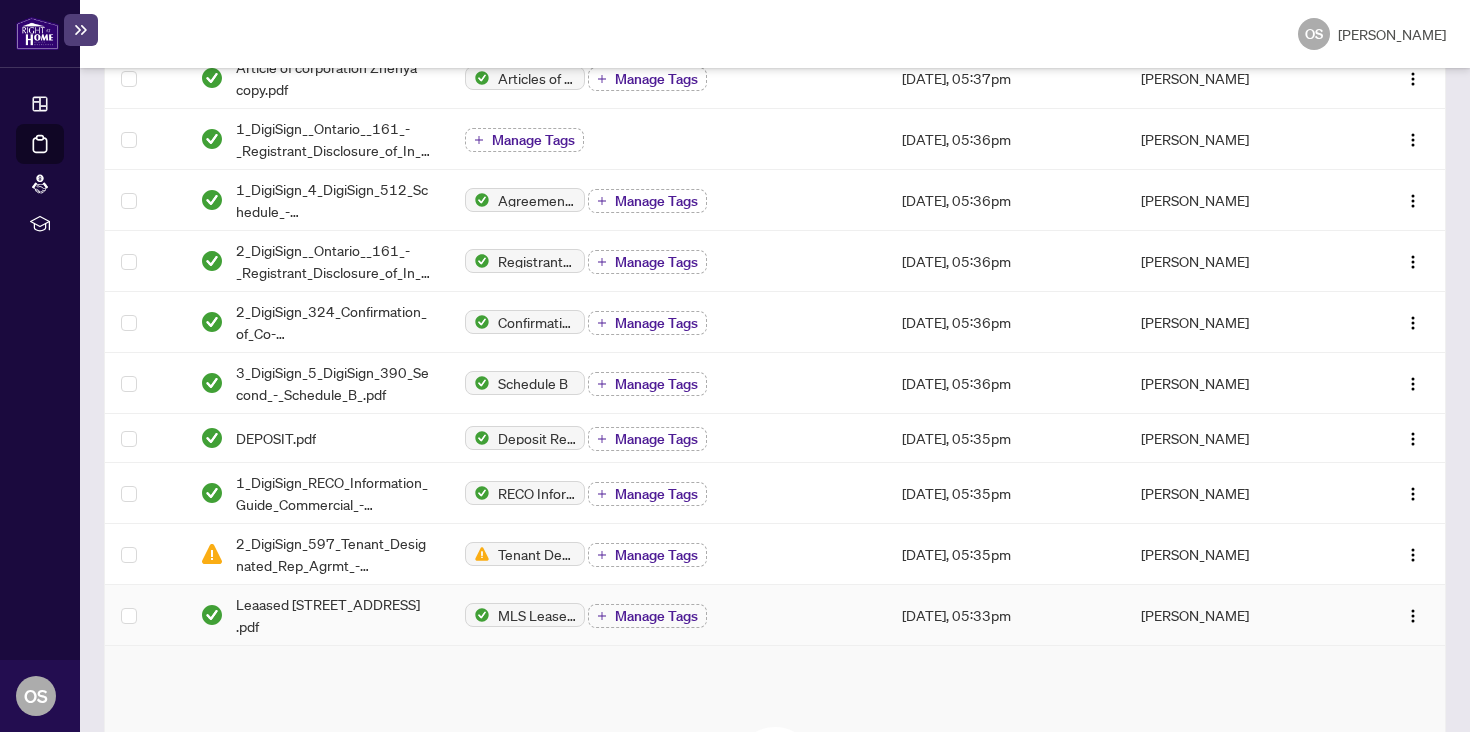 click on "Leaased [STREET_ADDRESS] .pdf" at bounding box center [334, 615] 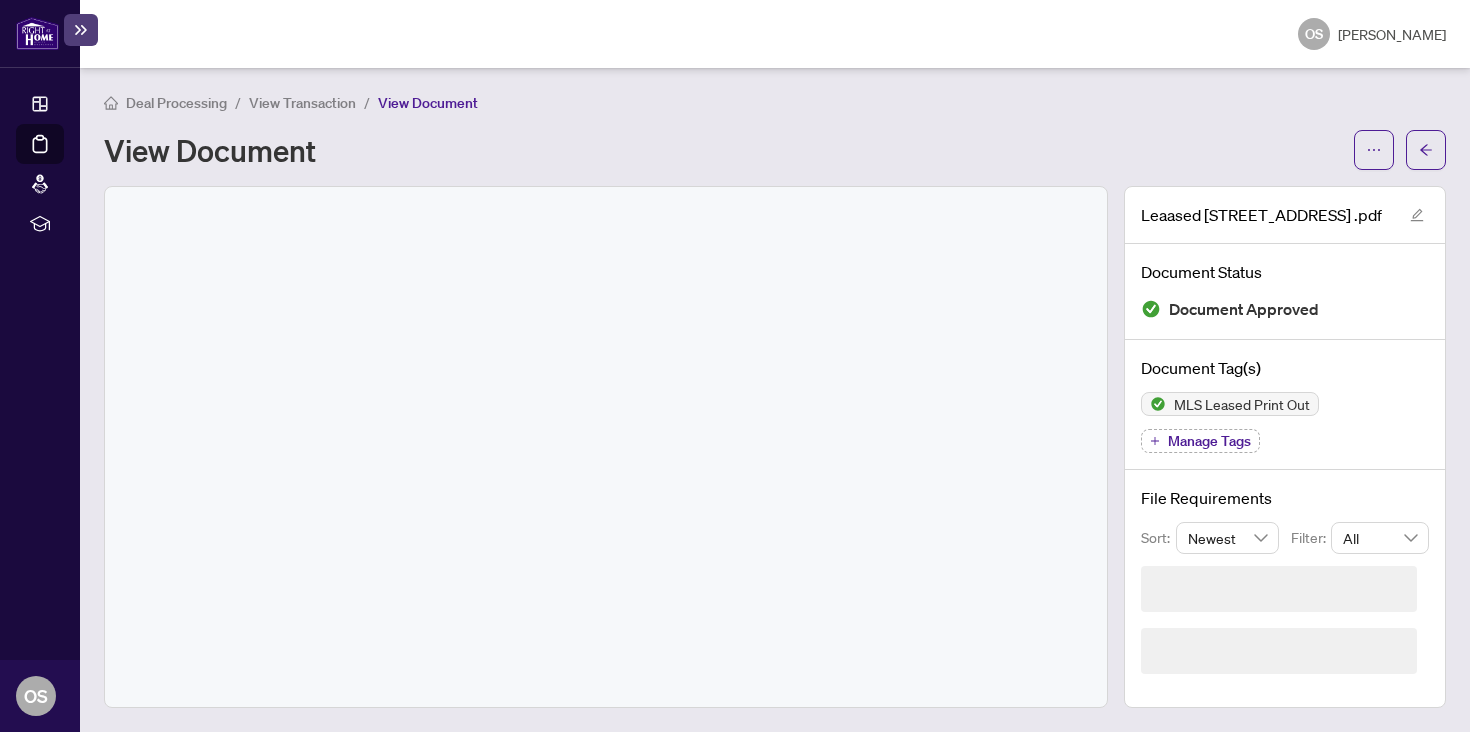 scroll, scrollTop: 0, scrollLeft: 0, axis: both 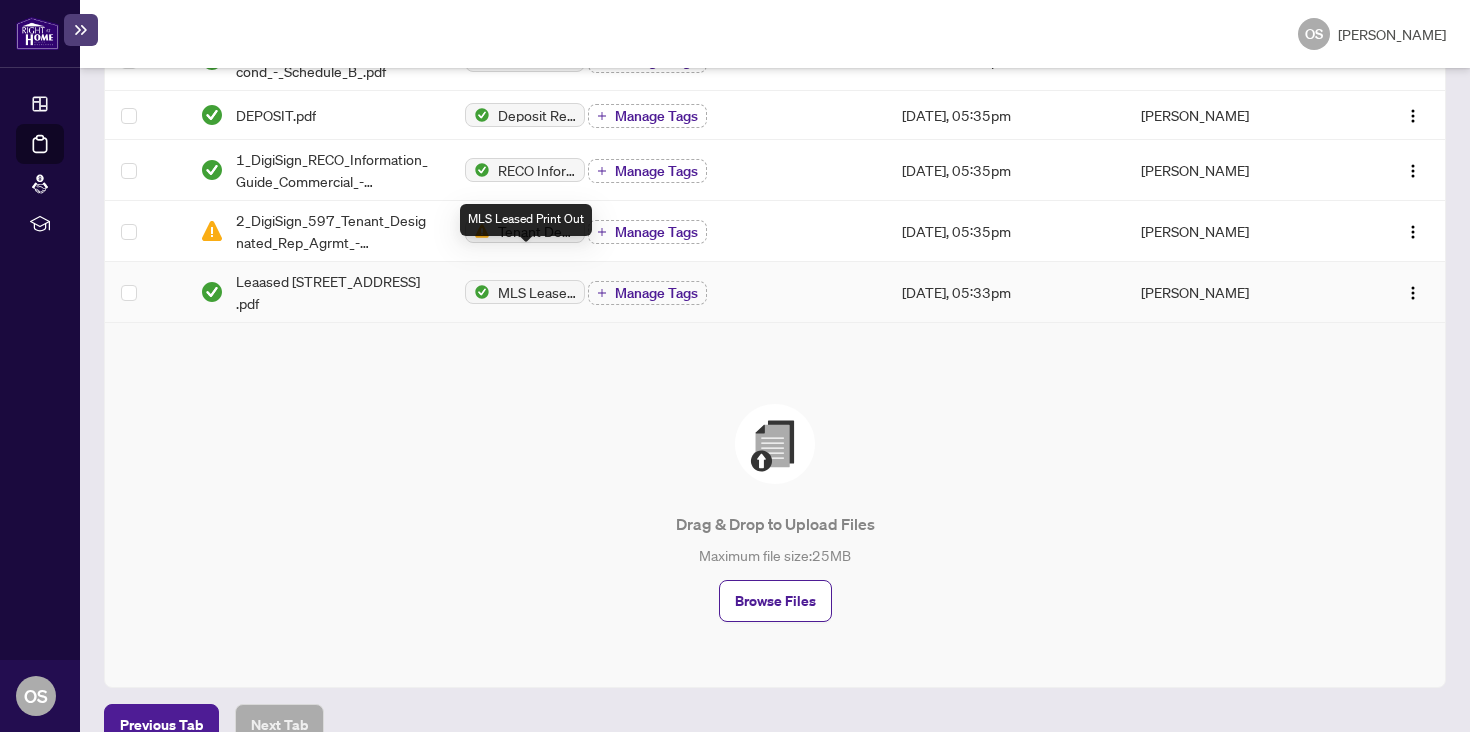 click on "2_DigiSign_597_Tenant_Designated_Rep_Agrmt_-_Commercial_Mandate_for_Lease_-_PropTx-OREA__TRREB_CLAR_LSTAR_.pdf" at bounding box center (334, 231) 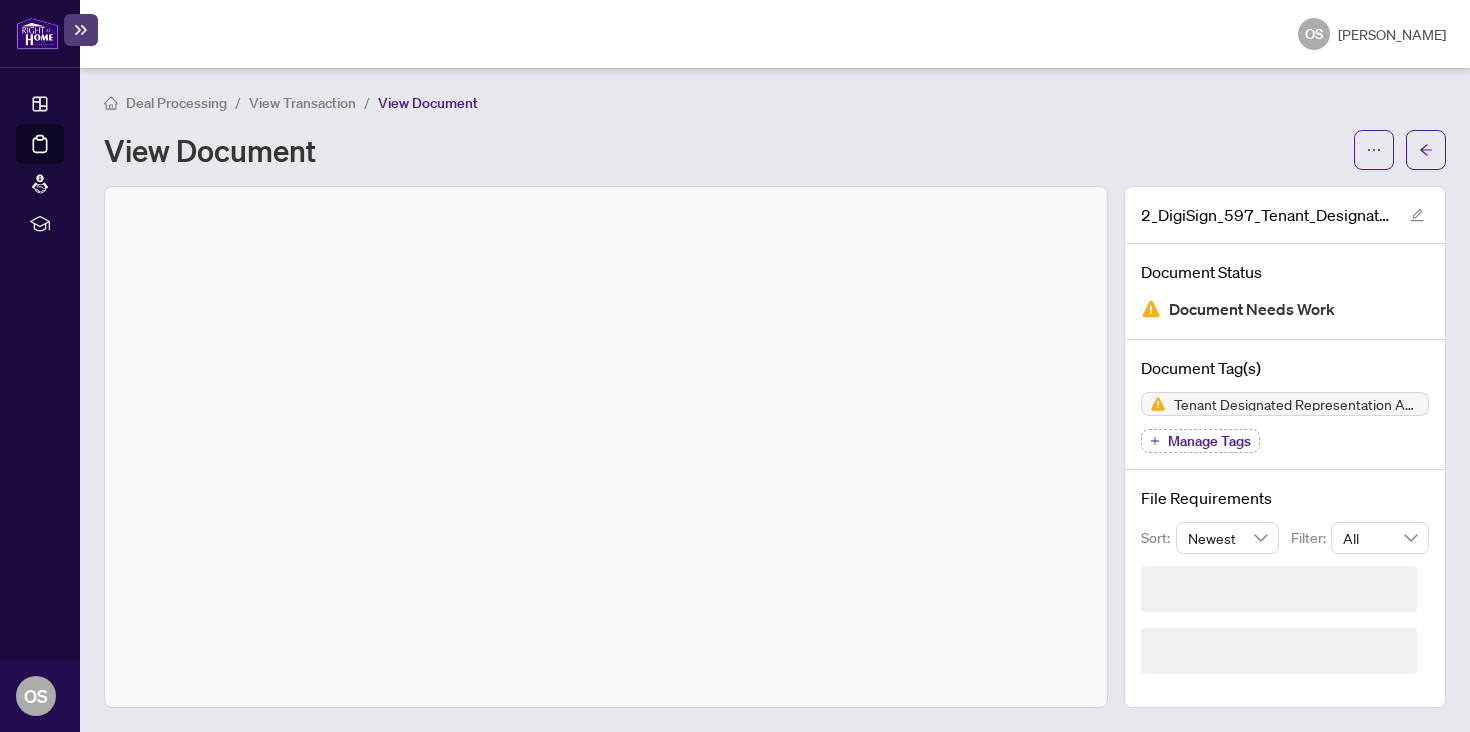 scroll, scrollTop: 0, scrollLeft: 0, axis: both 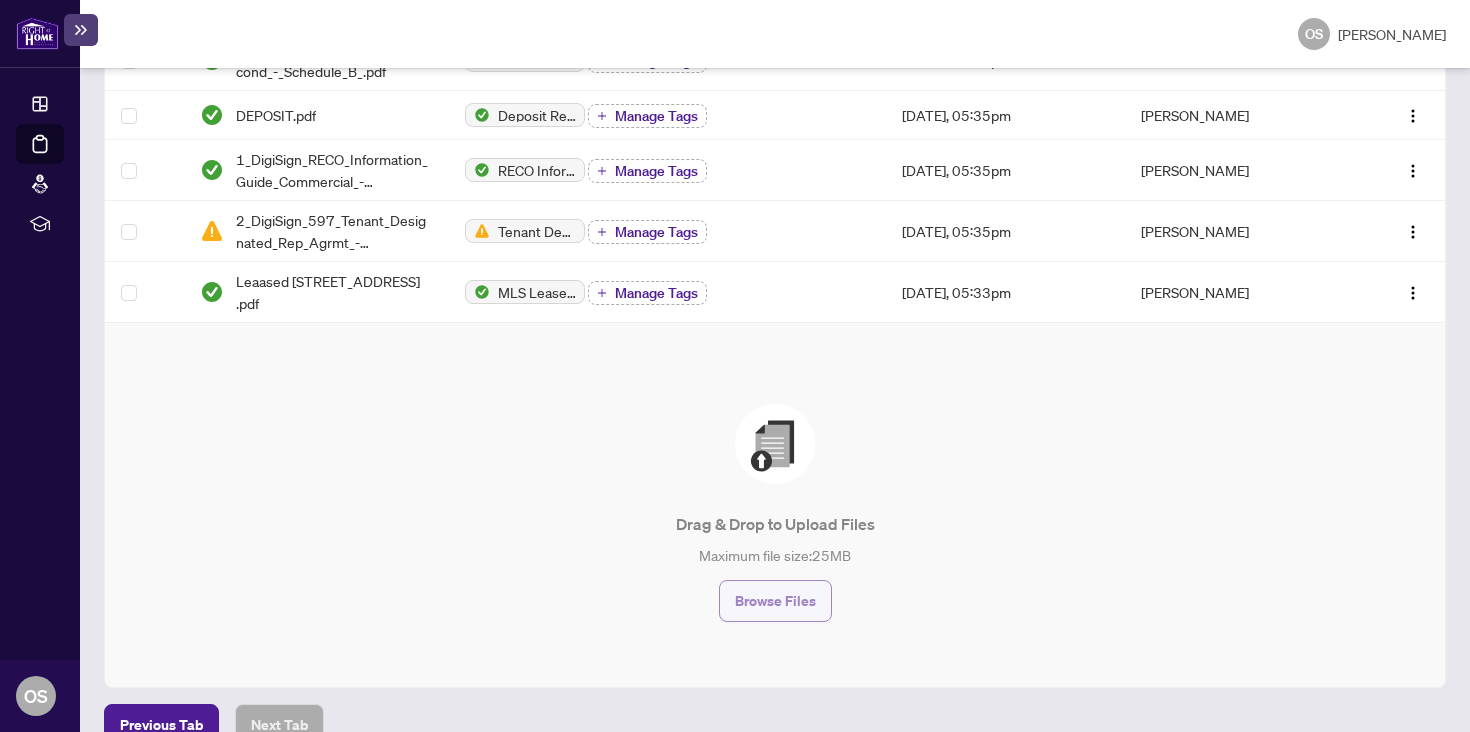 click on "Browse Files" at bounding box center (775, 601) 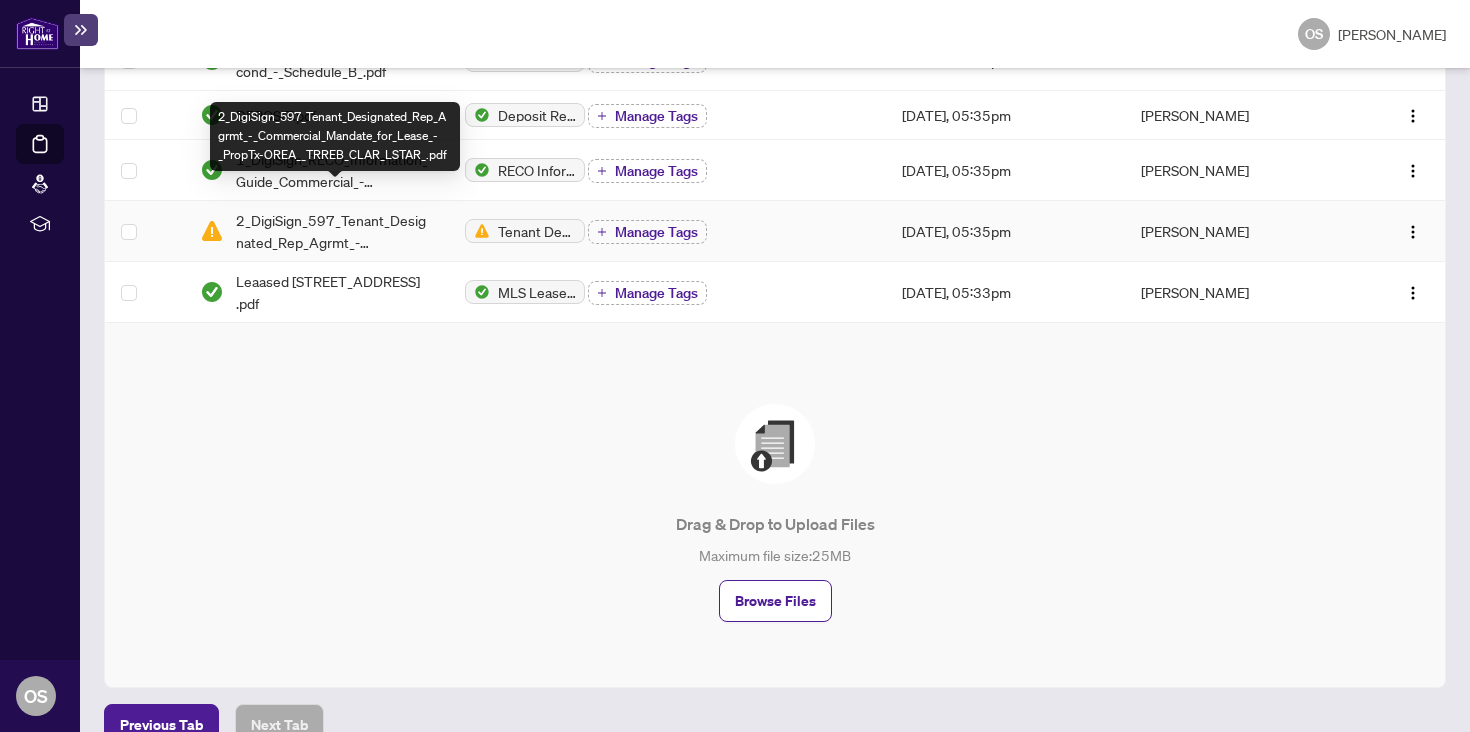 click on "2_DigiSign_597_Tenant_Designated_Rep_Agrmt_-_Commercial_Mandate_for_Lease_-_PropTx-OREA__TRREB_CLAR_LSTAR_.pdf" at bounding box center [334, 231] 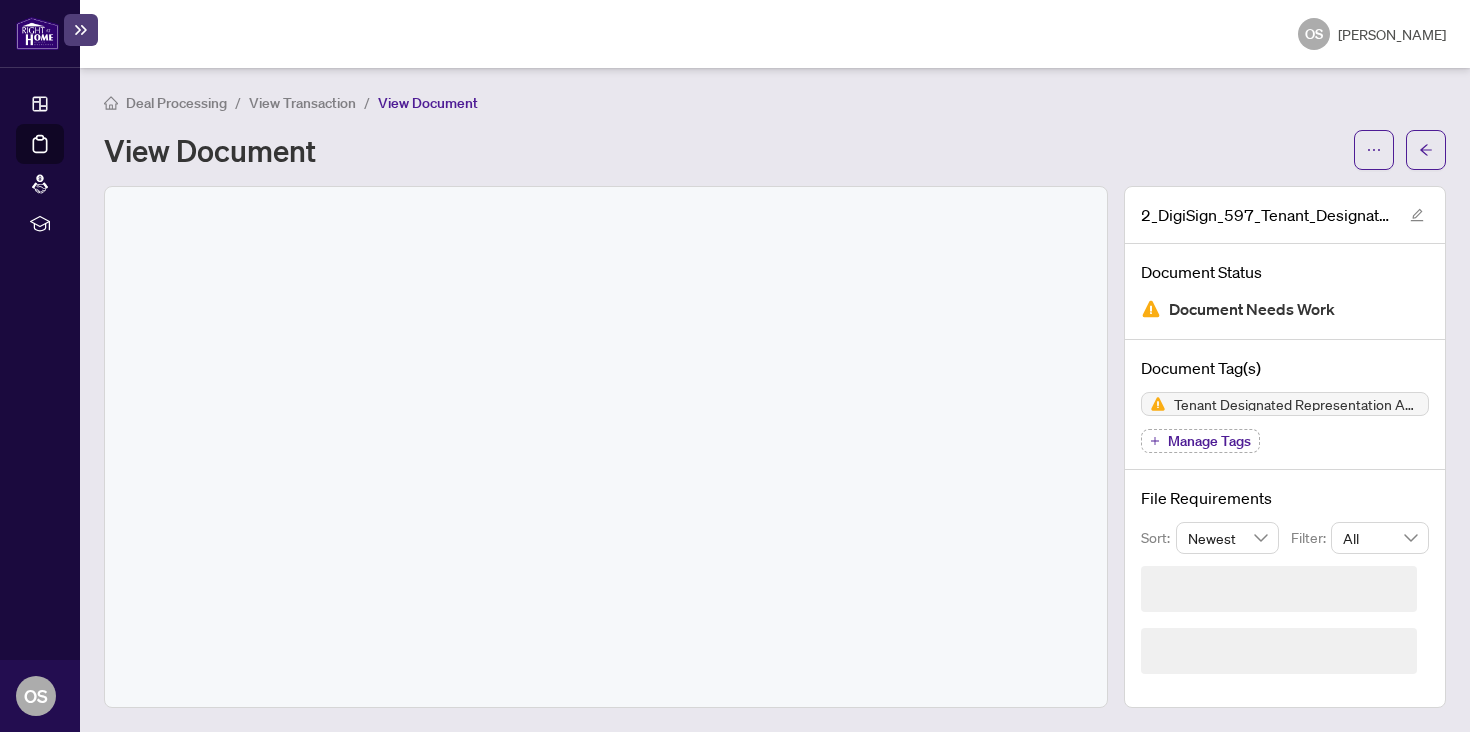 scroll, scrollTop: 0, scrollLeft: 0, axis: both 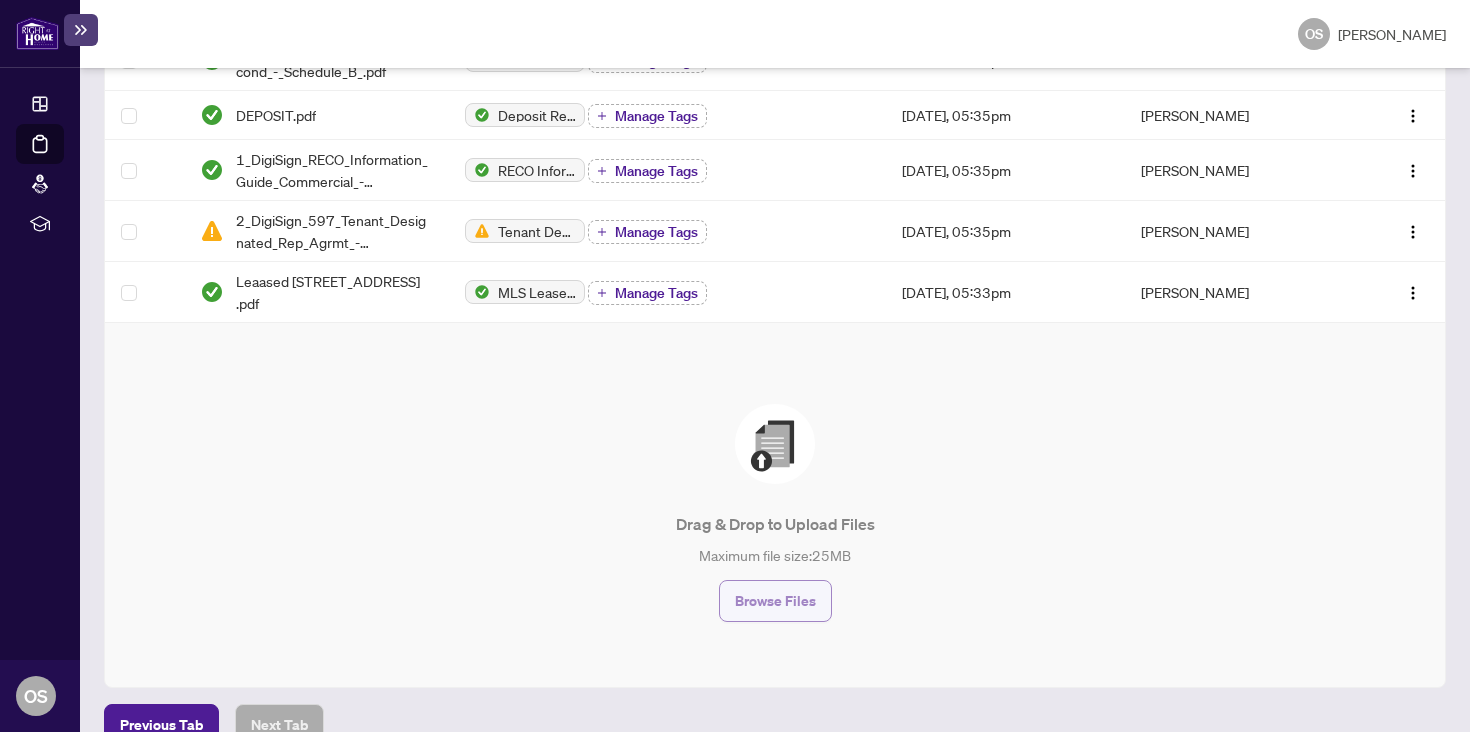 click on "Browse Files" at bounding box center (775, 601) 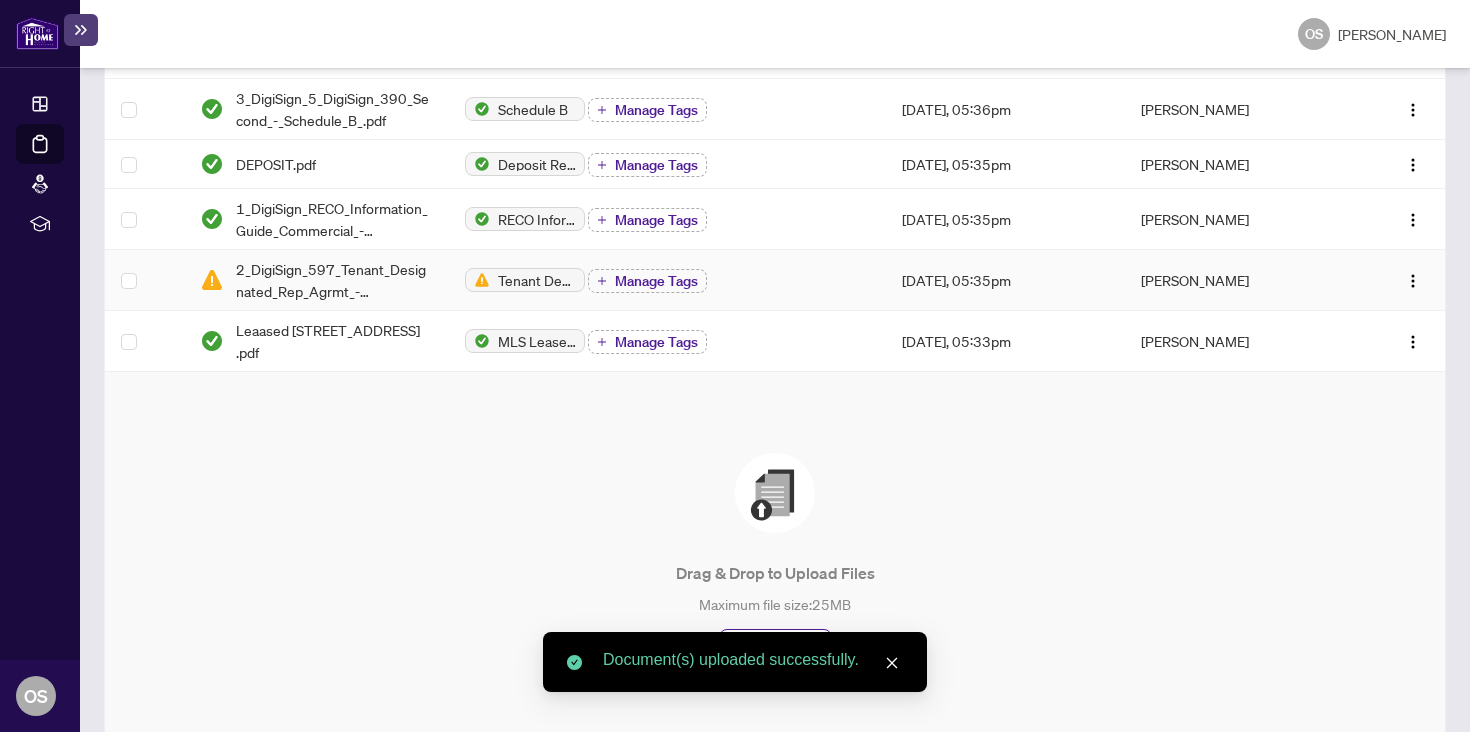 scroll, scrollTop: 0, scrollLeft: 0, axis: both 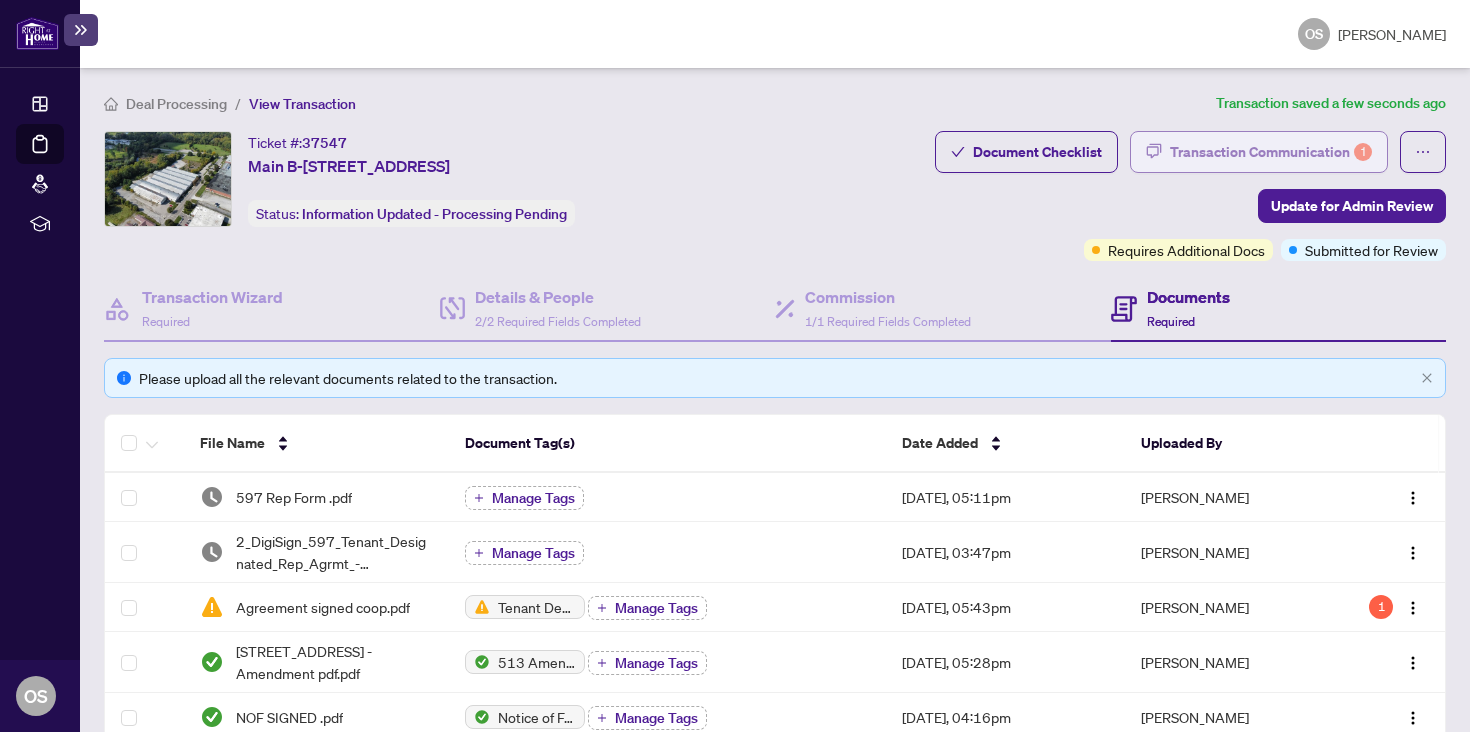 click on "Transaction Communication 1" at bounding box center (1271, 152) 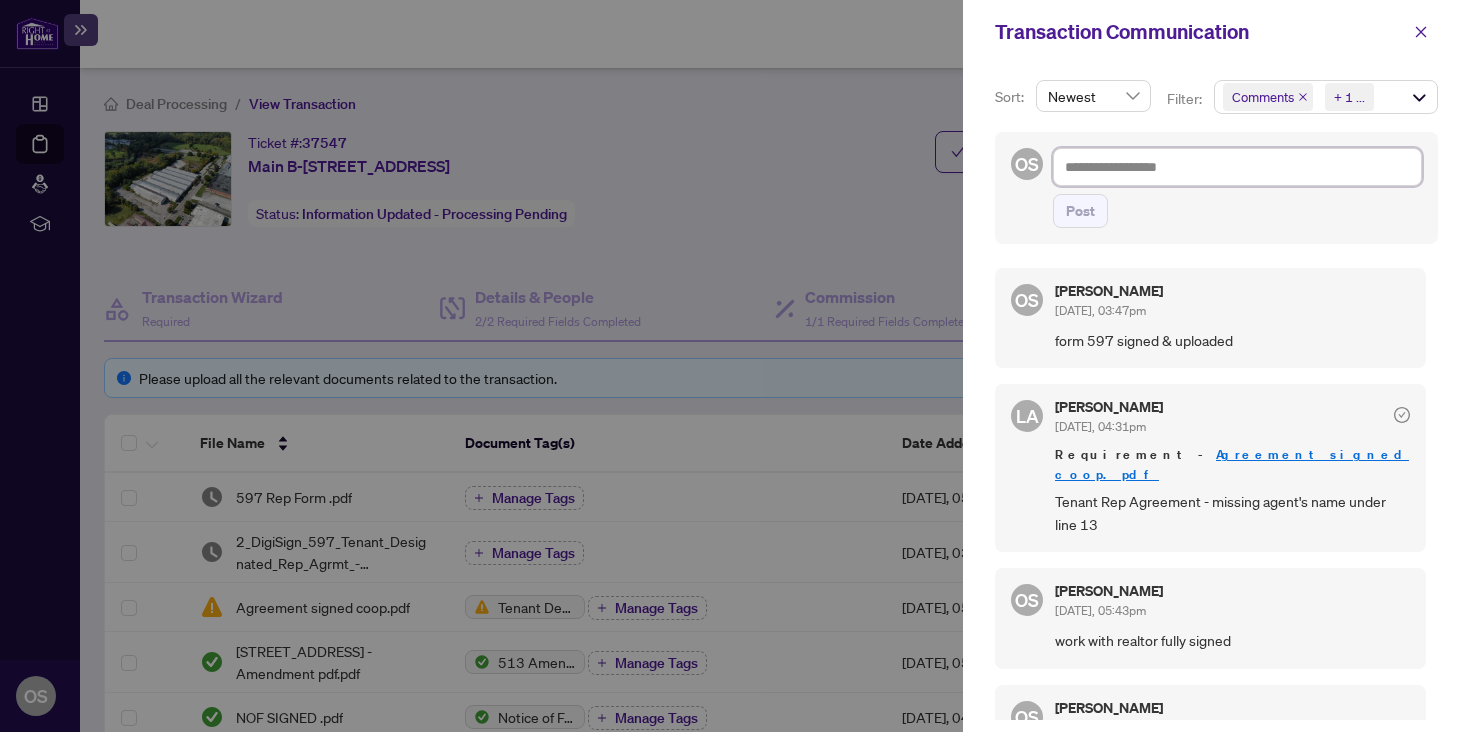click at bounding box center [1237, 167] 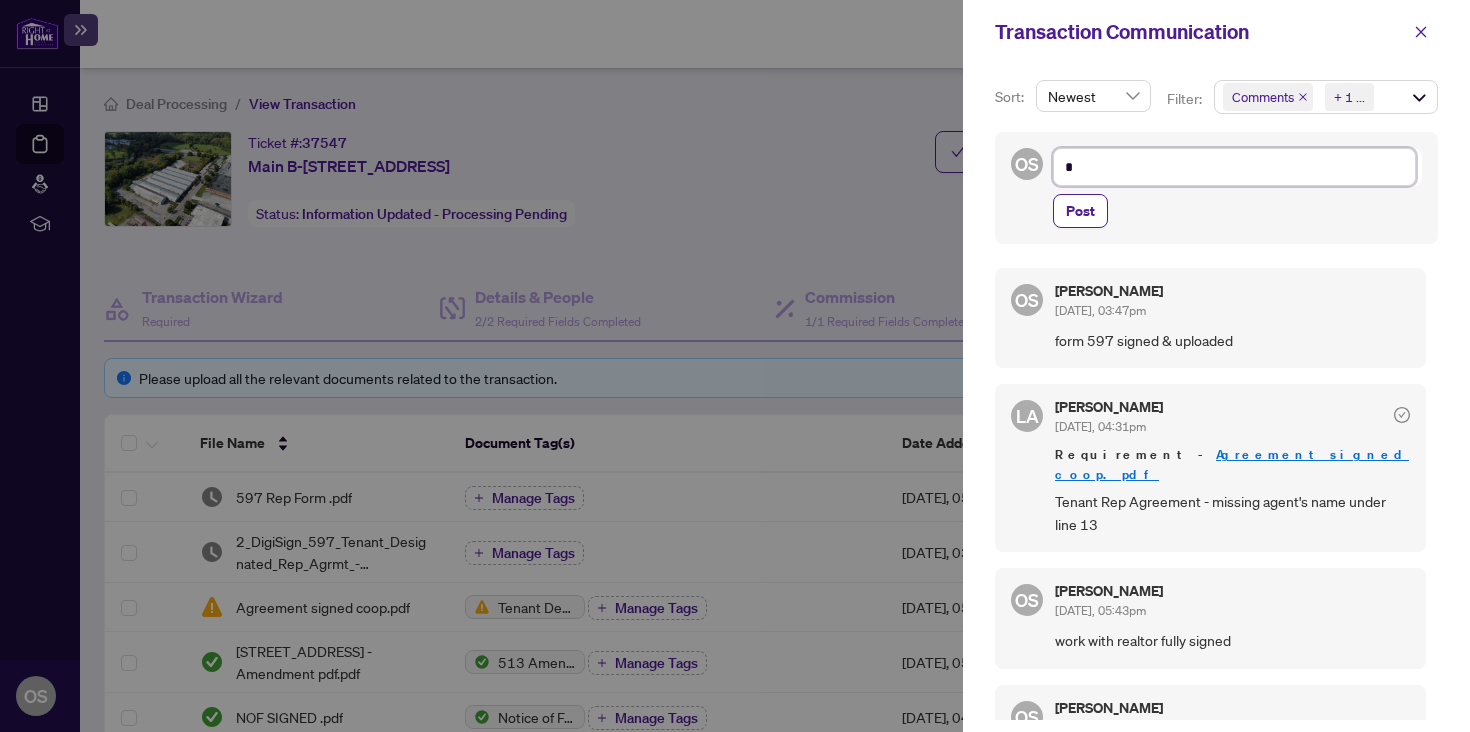 type on "**" 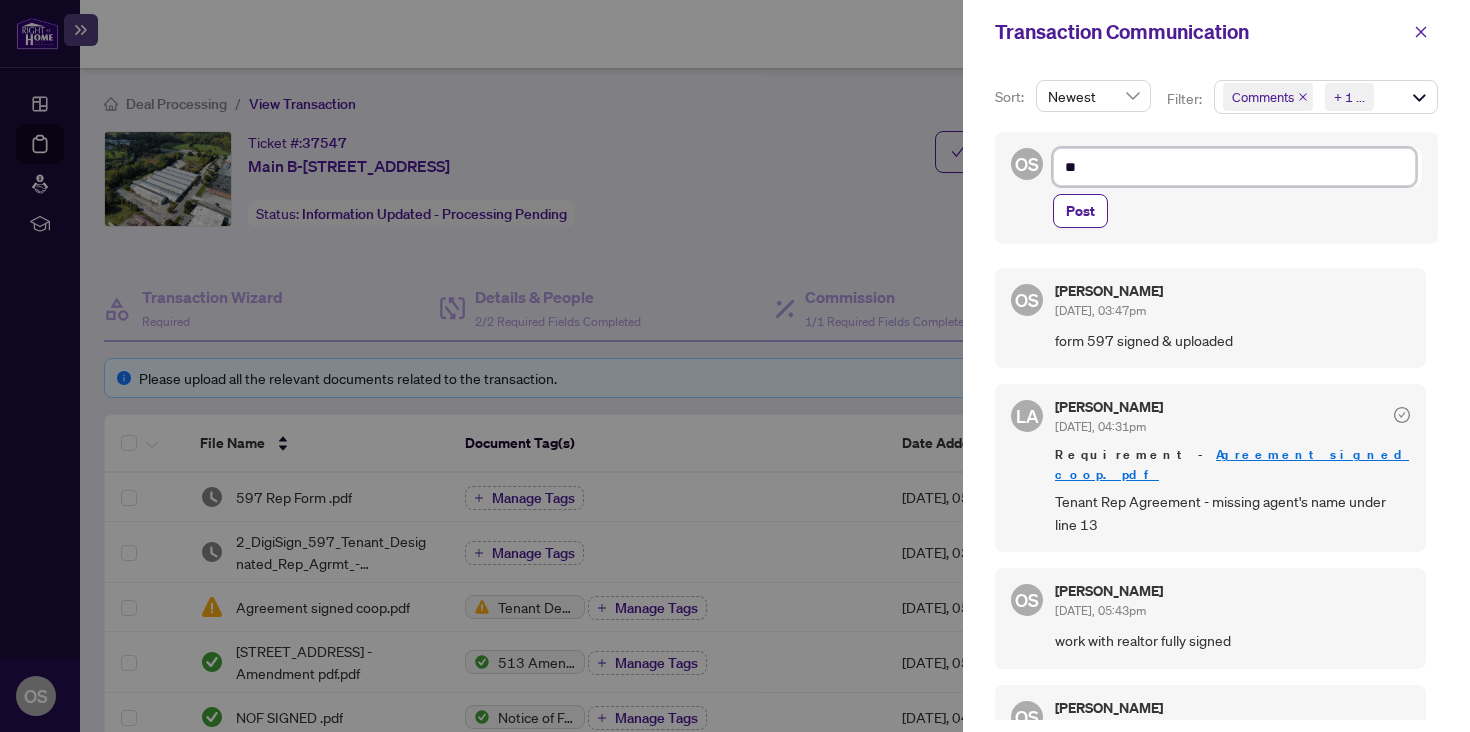 type on "***" 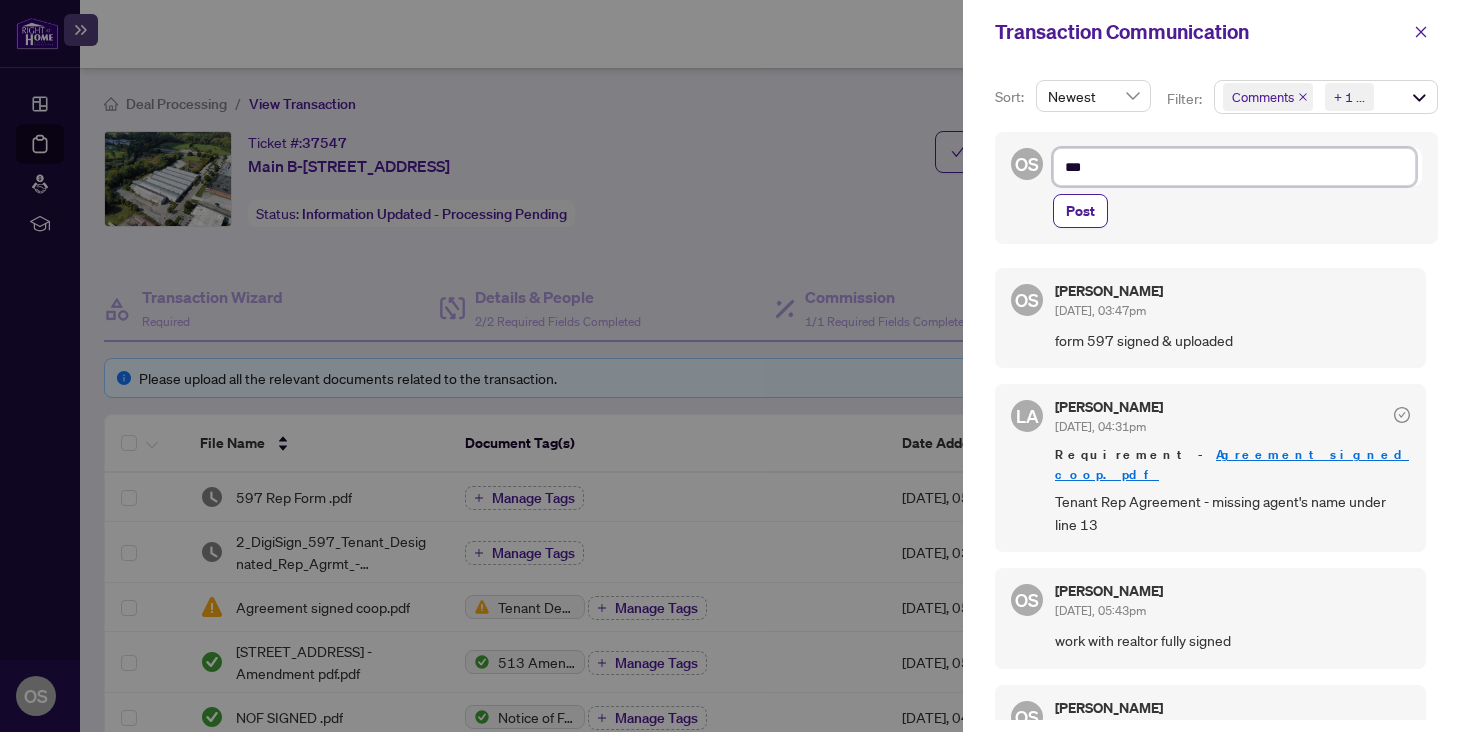 type on "***" 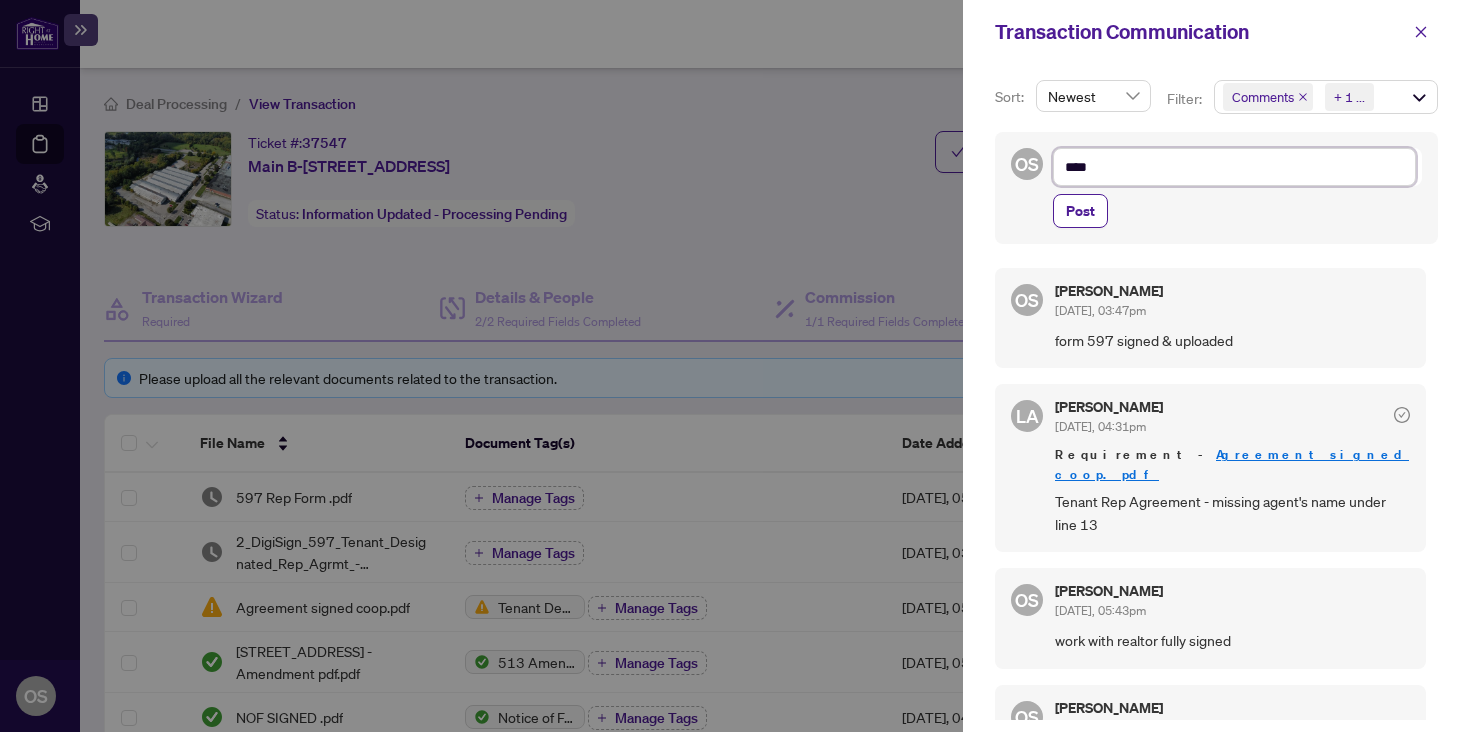 type on "*****" 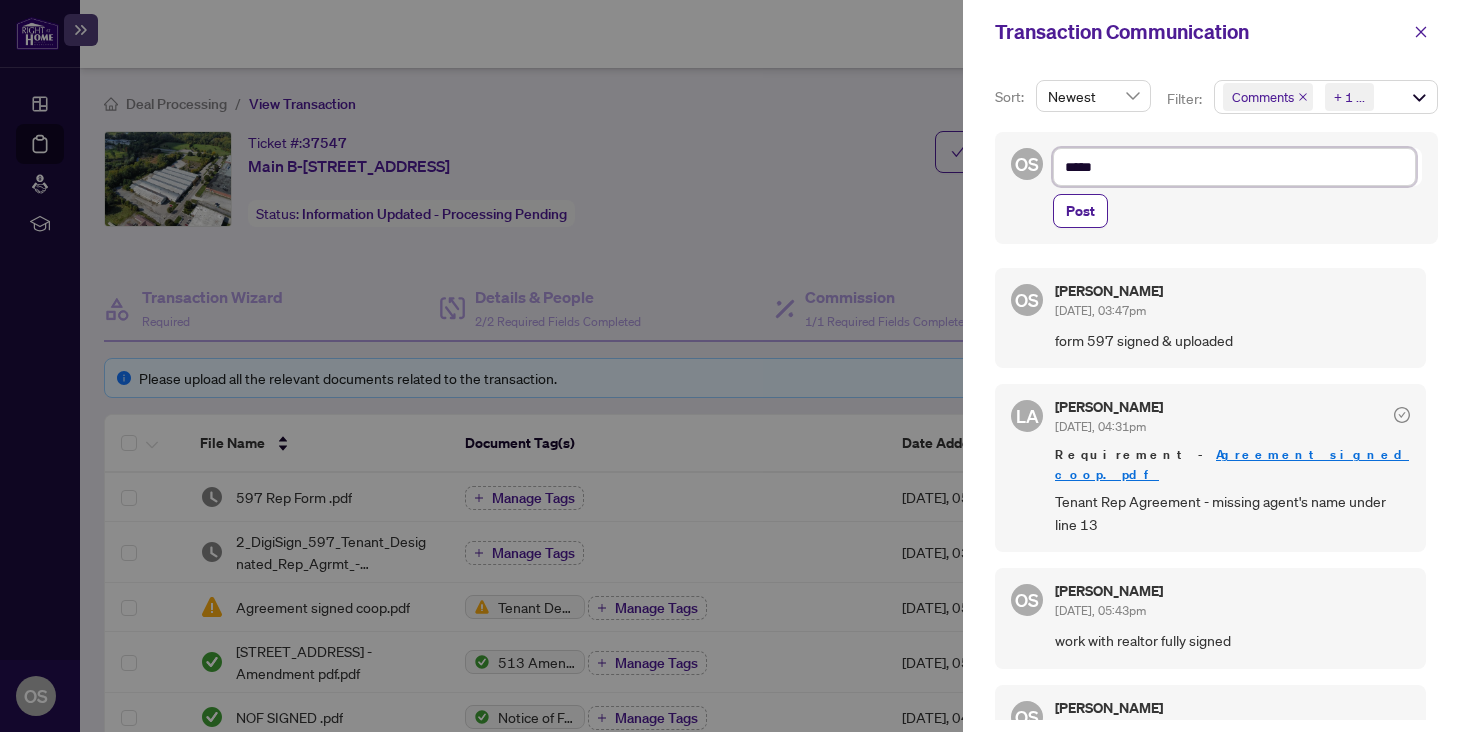 type on "******" 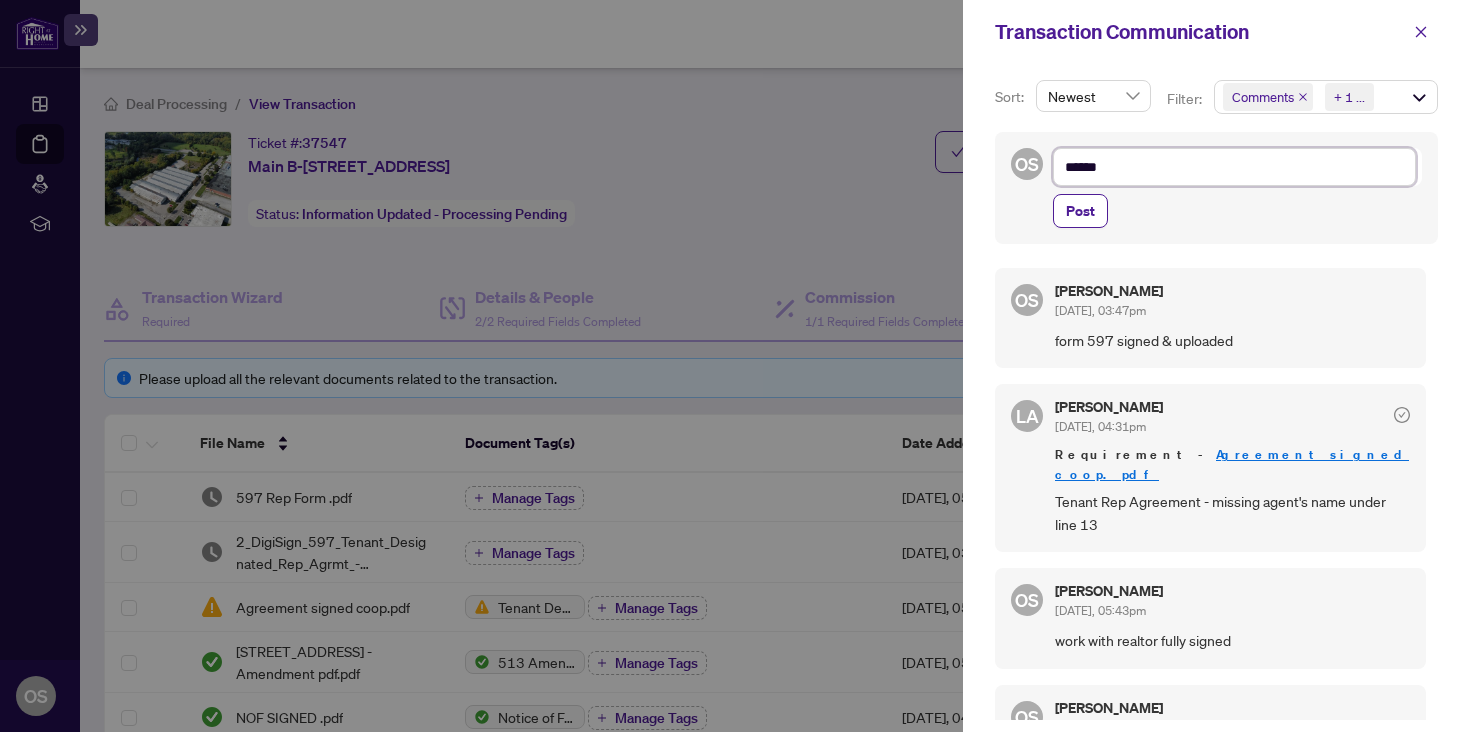 type on "*******" 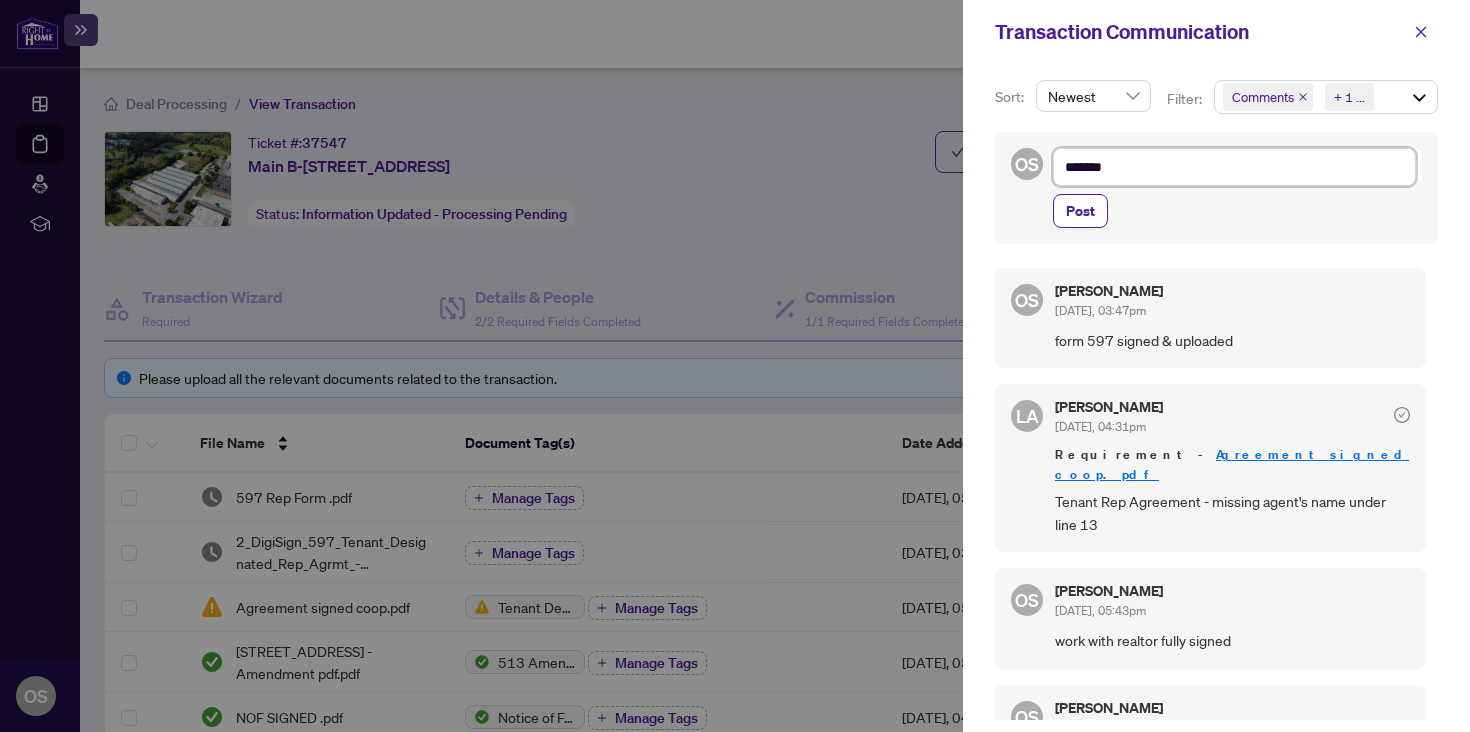 type on "********" 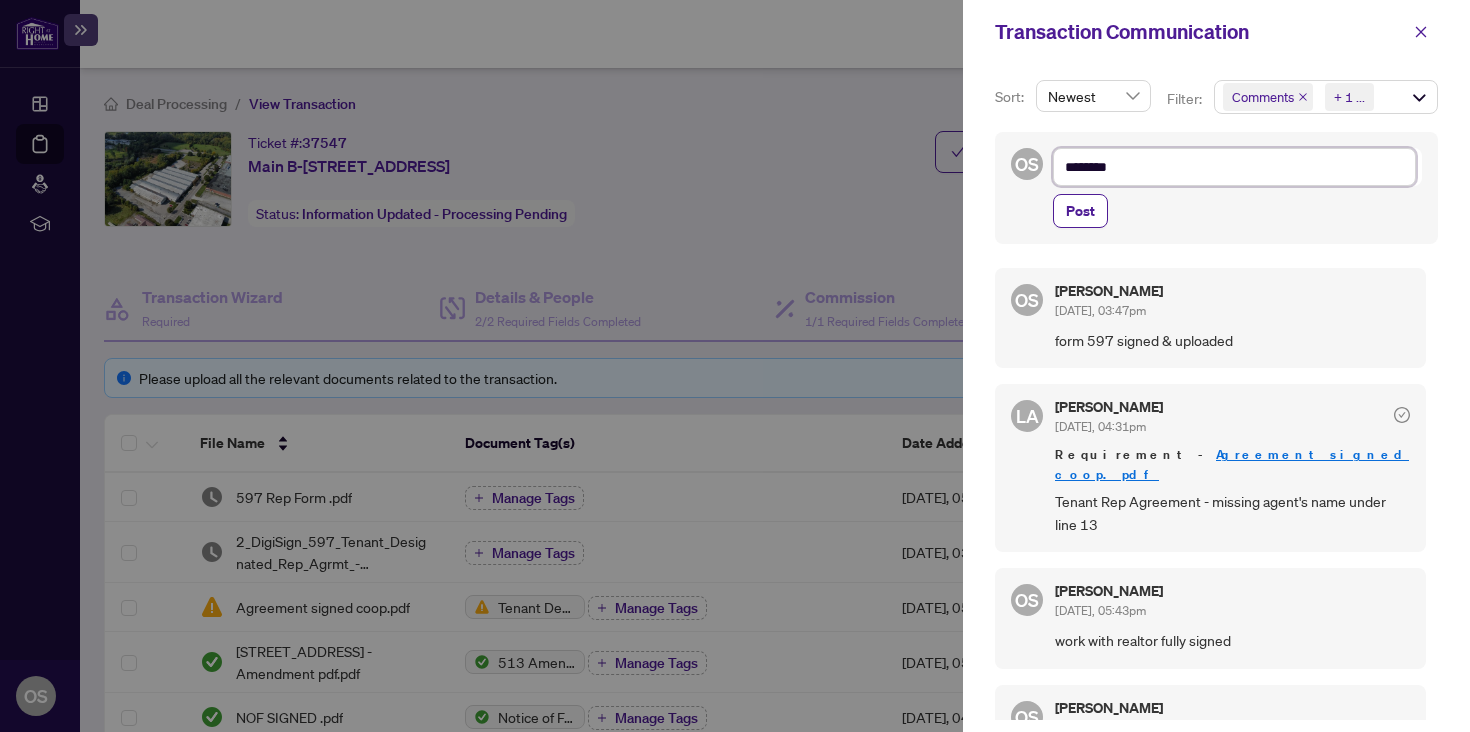 type on "********" 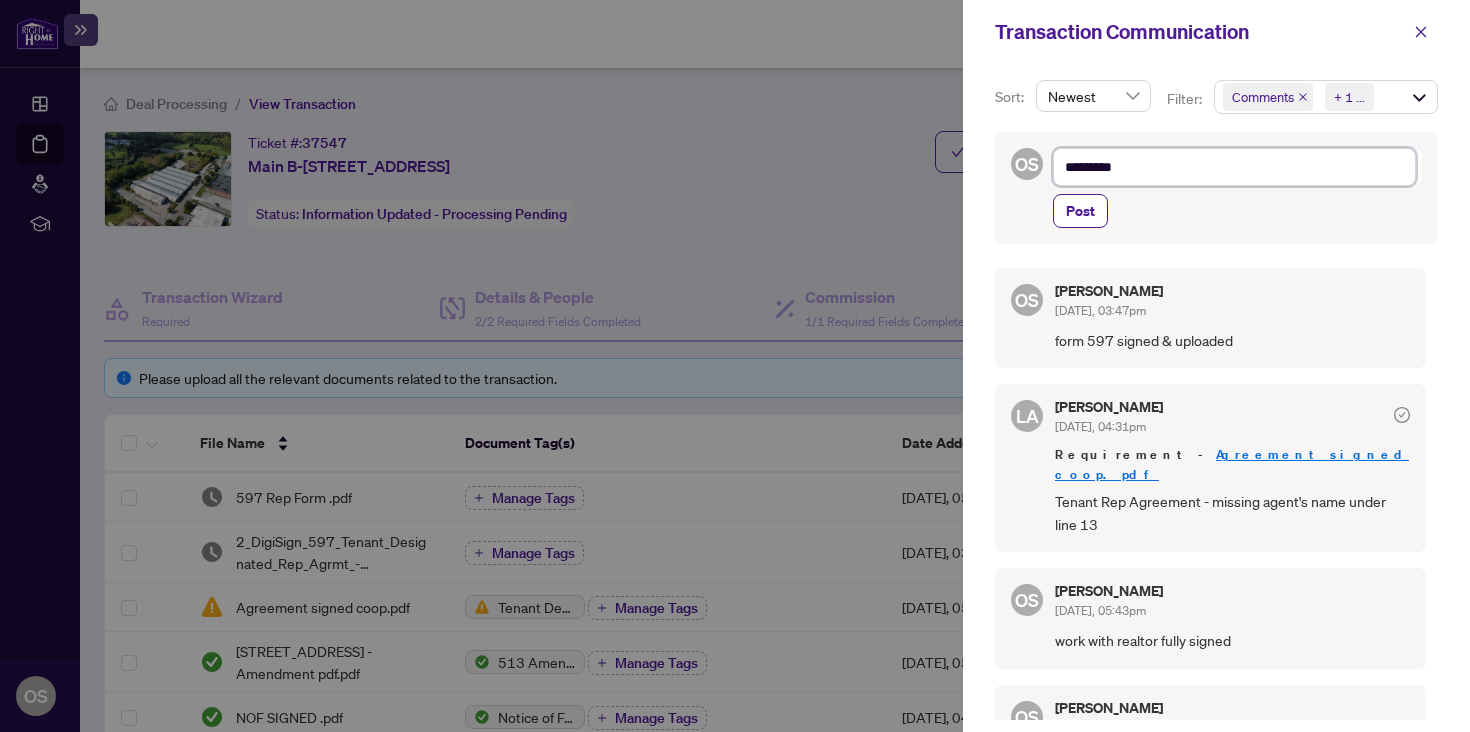 type on "**********" 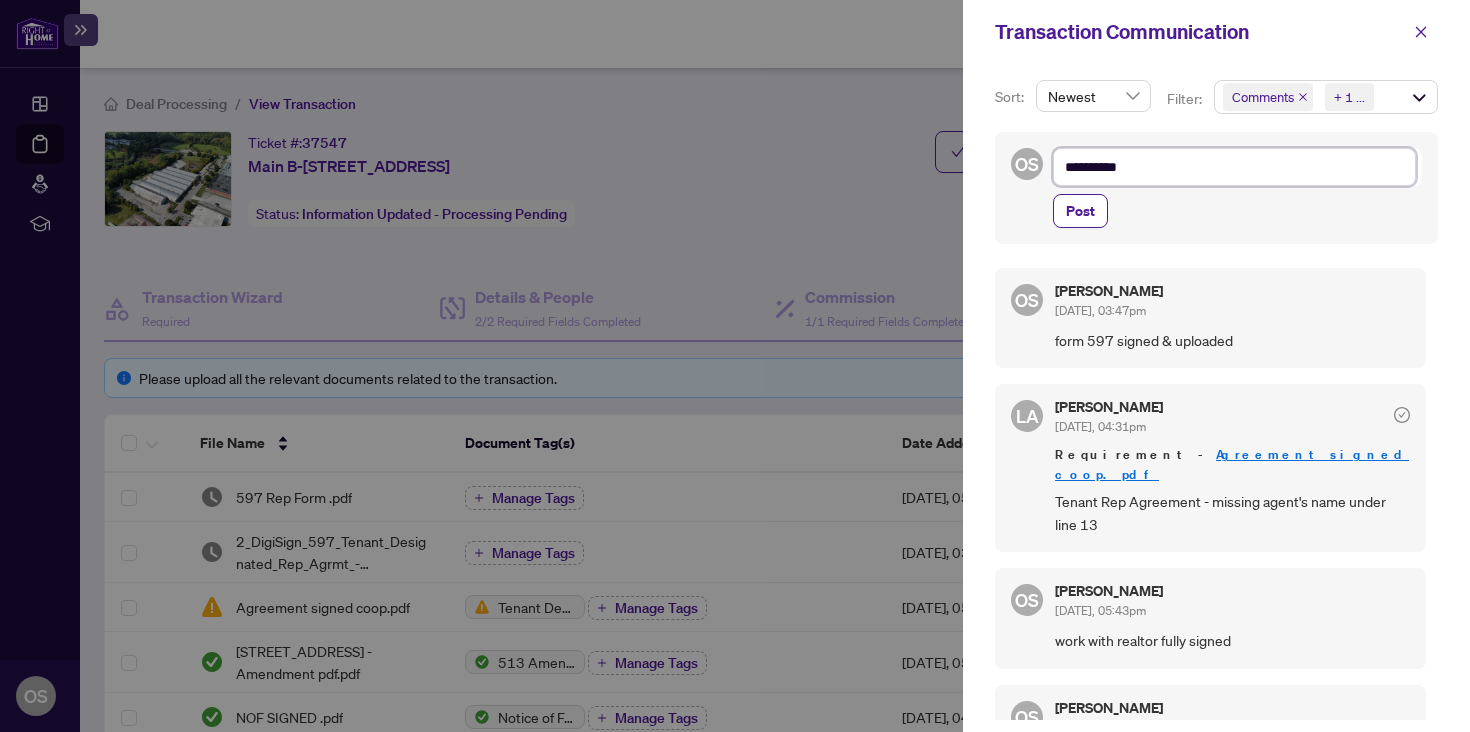 type on "**********" 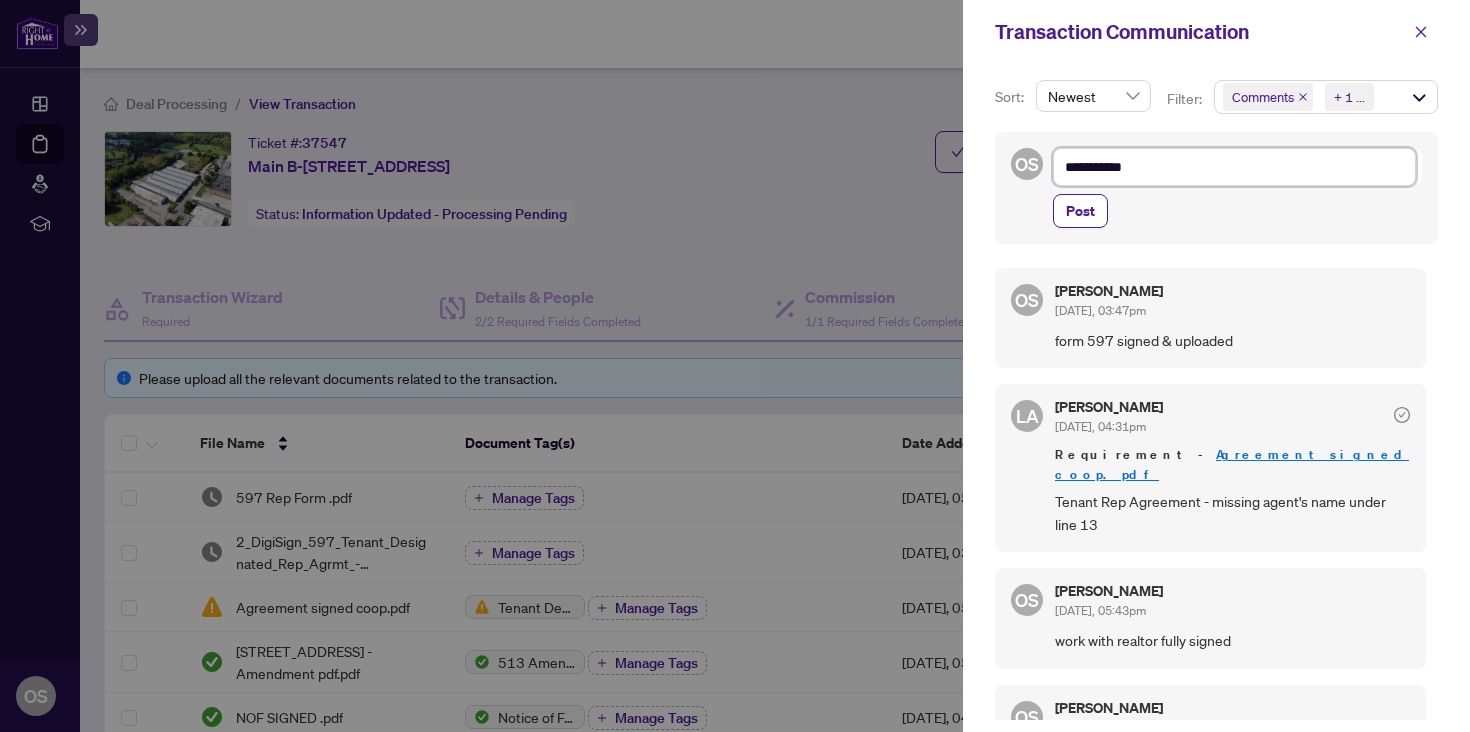 type on "**********" 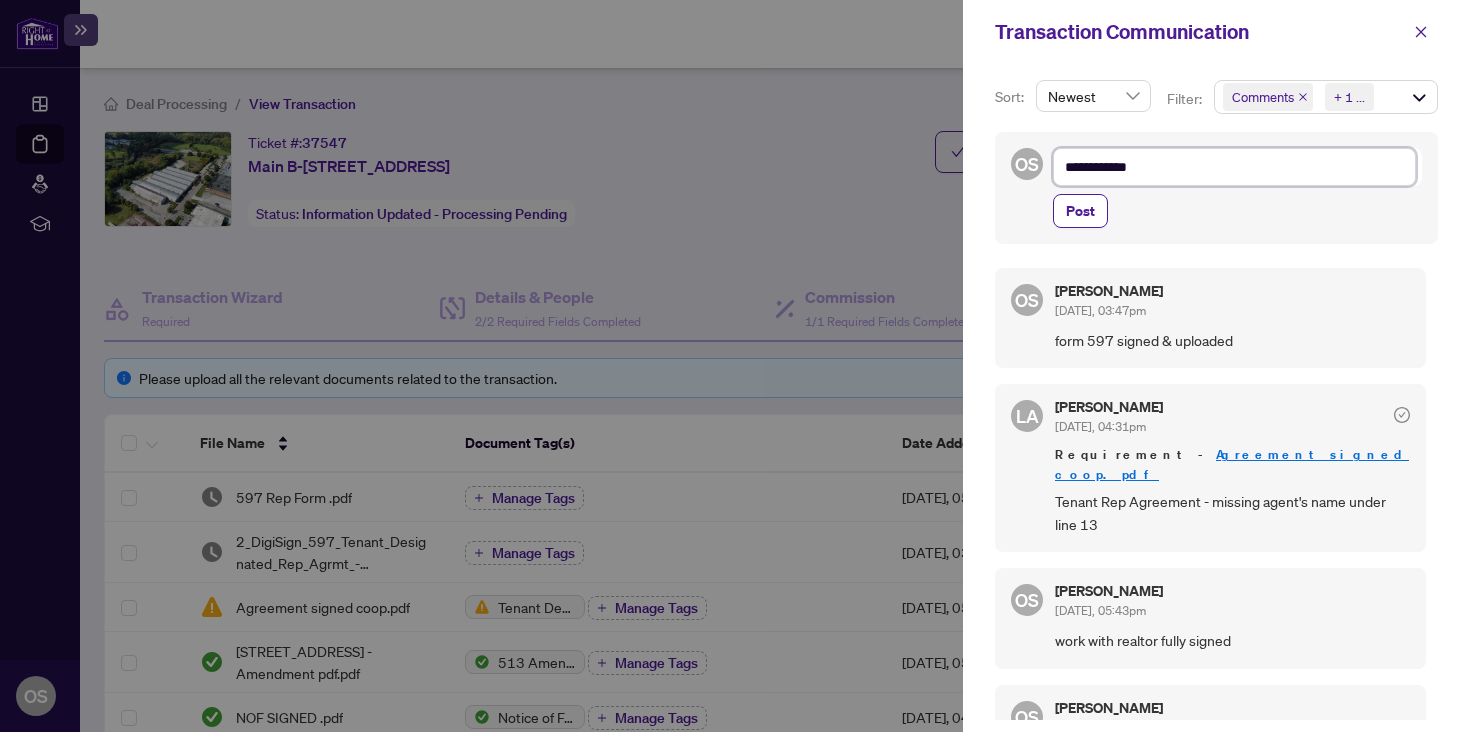 type on "**********" 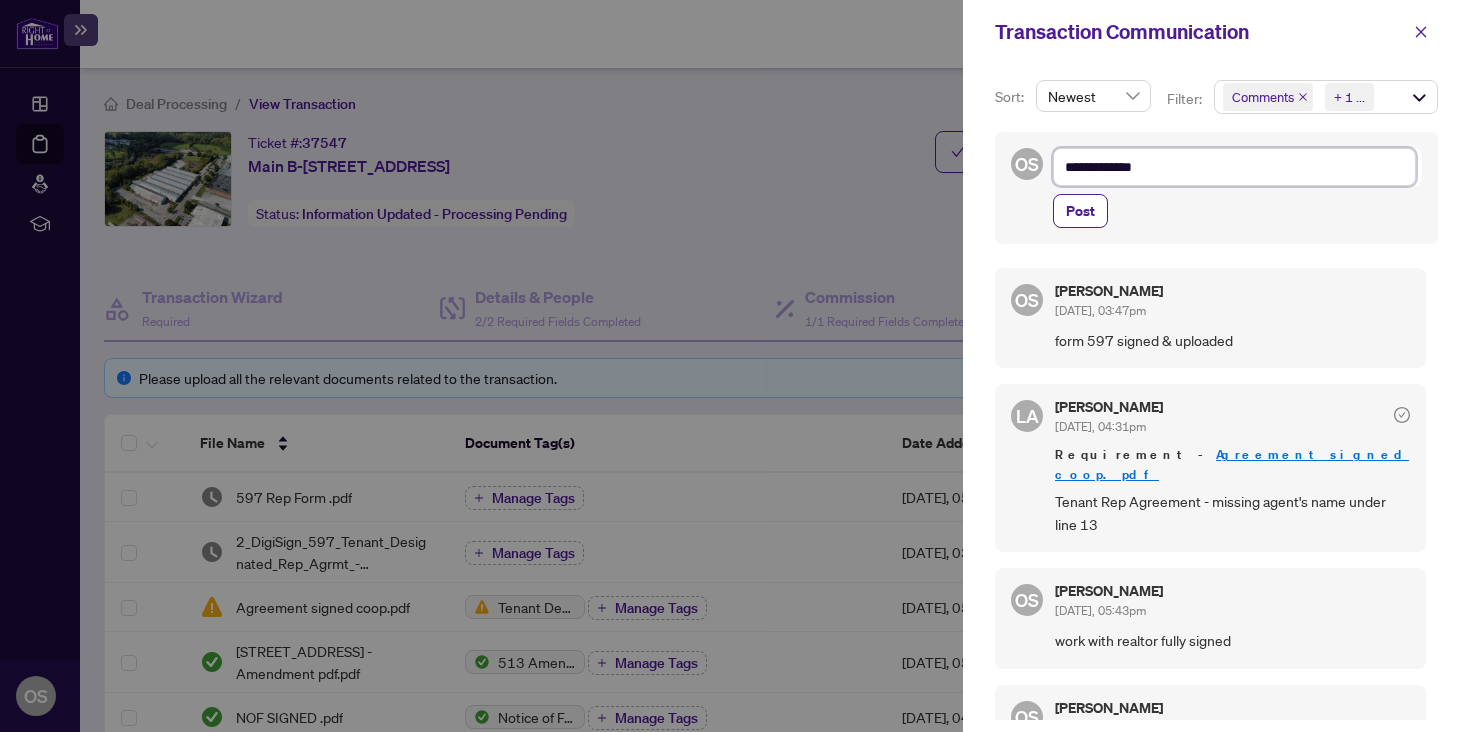 type on "**********" 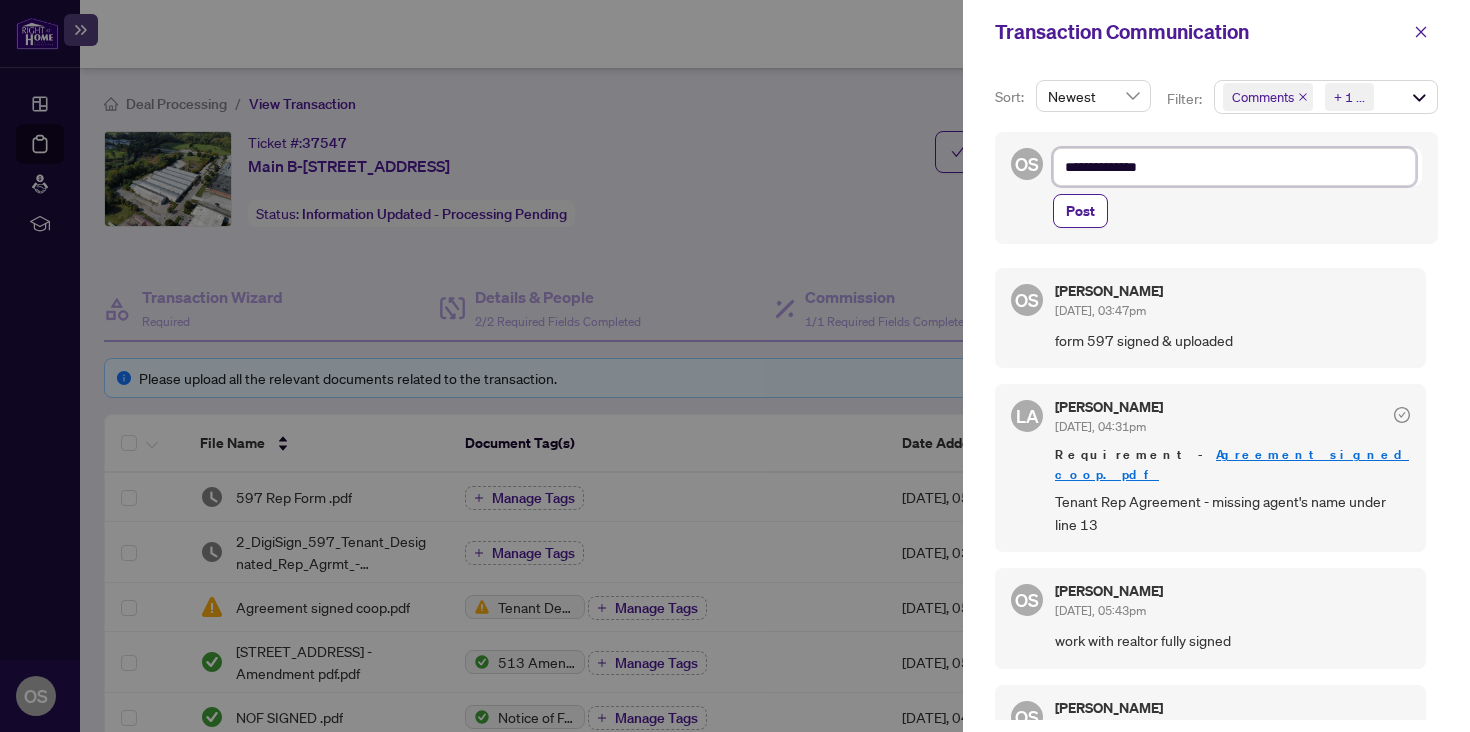 type on "**********" 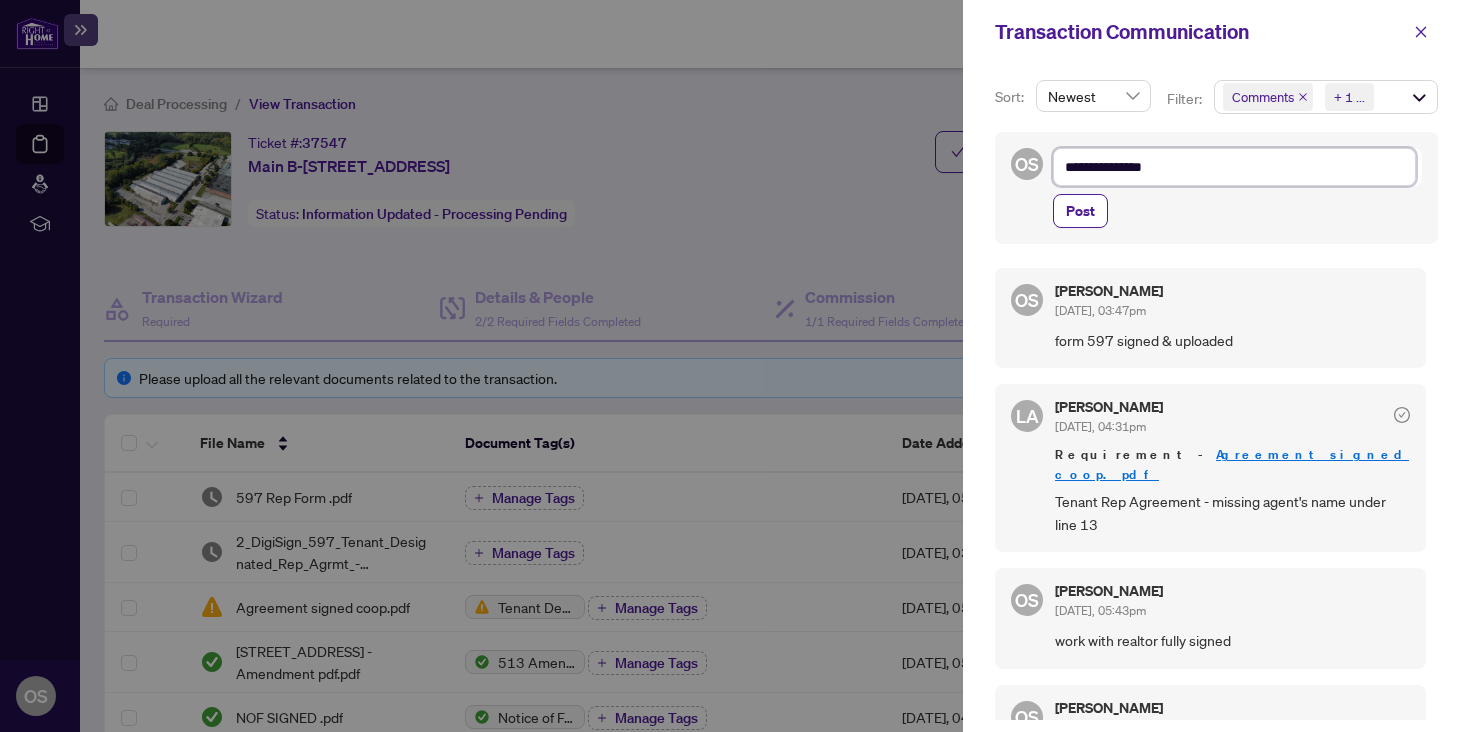 type on "**********" 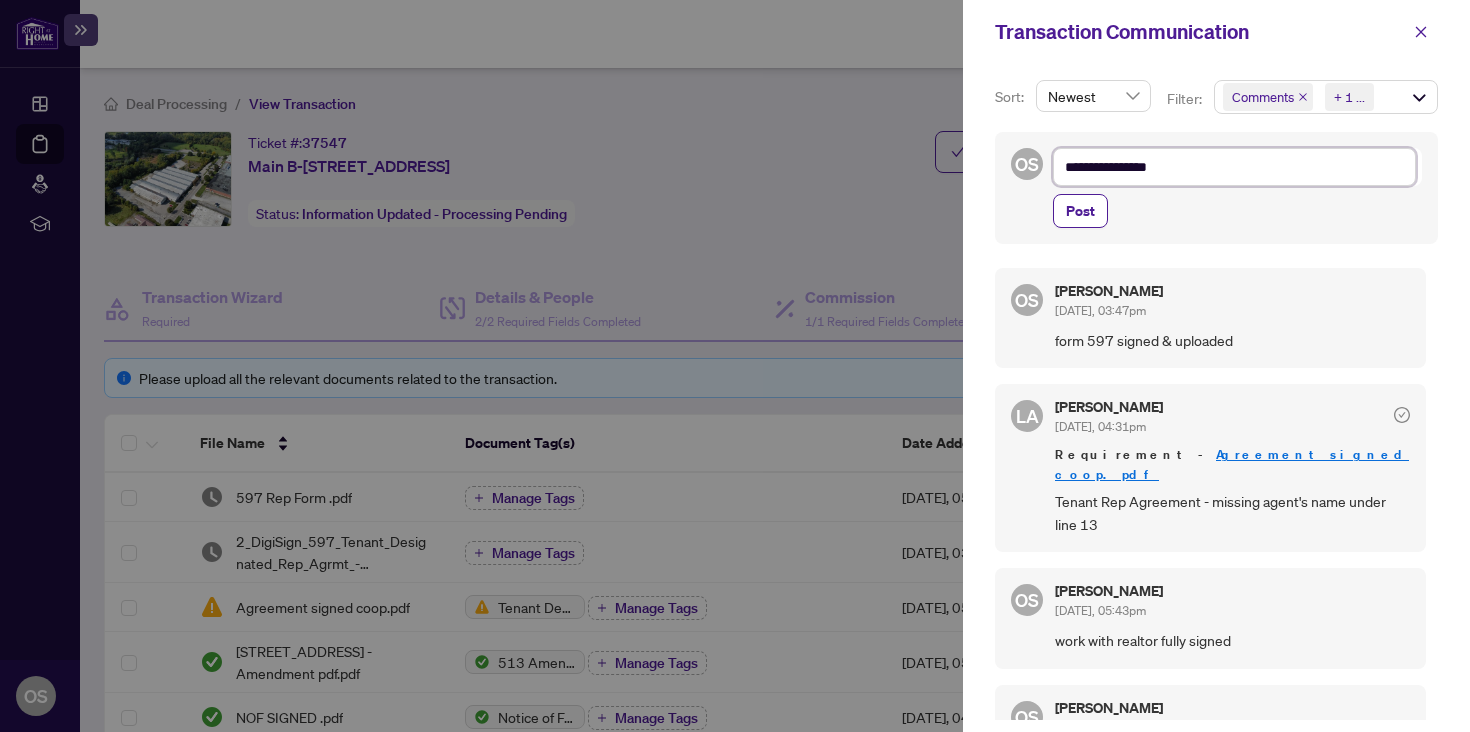 type on "**********" 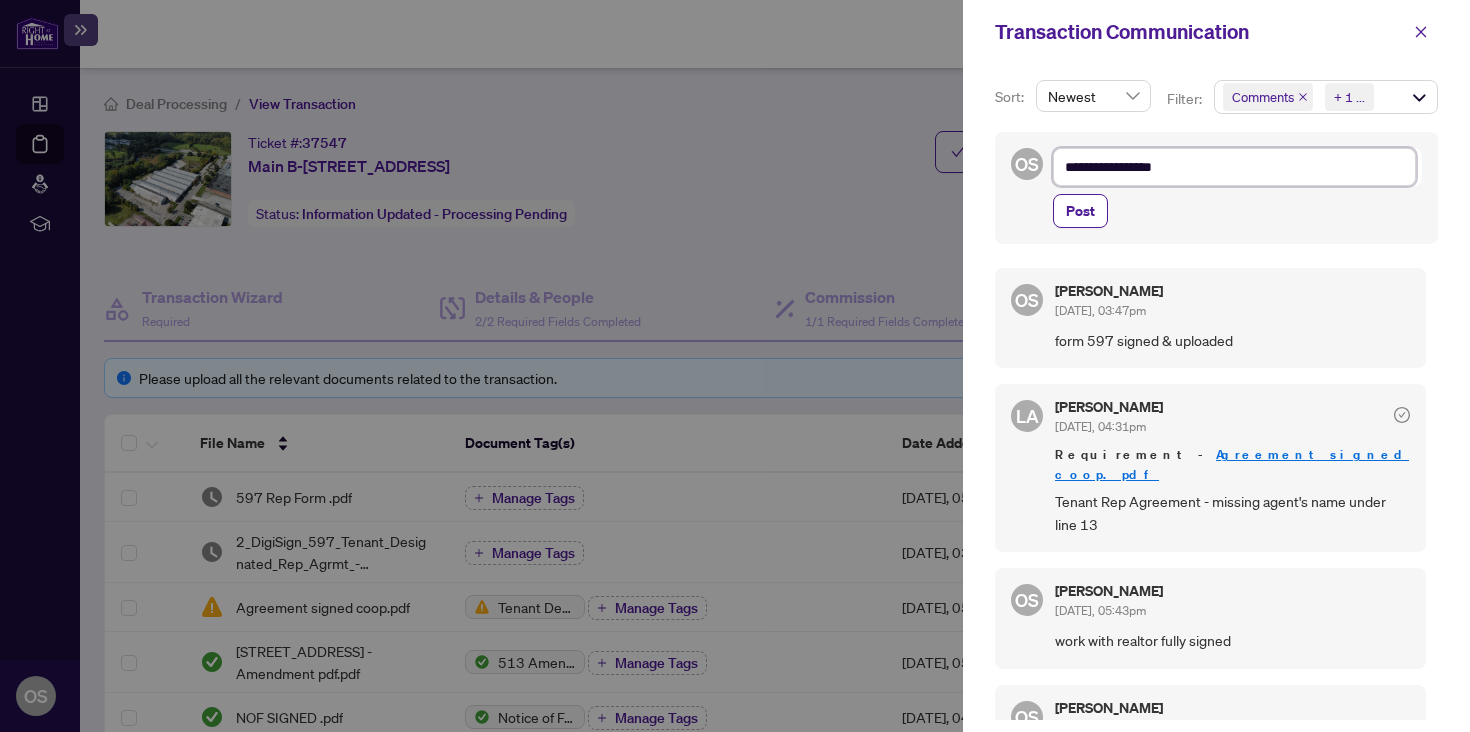 type on "**********" 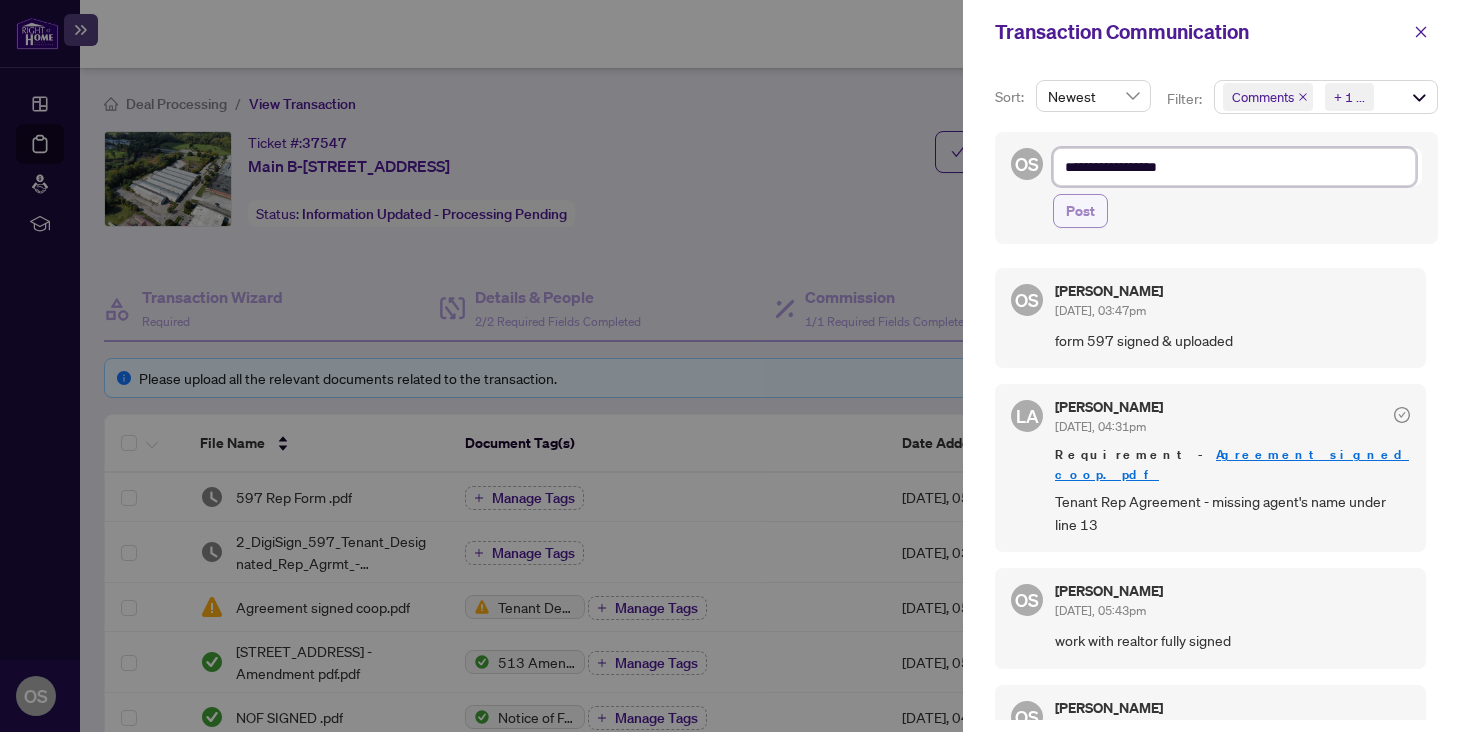 type on "**********" 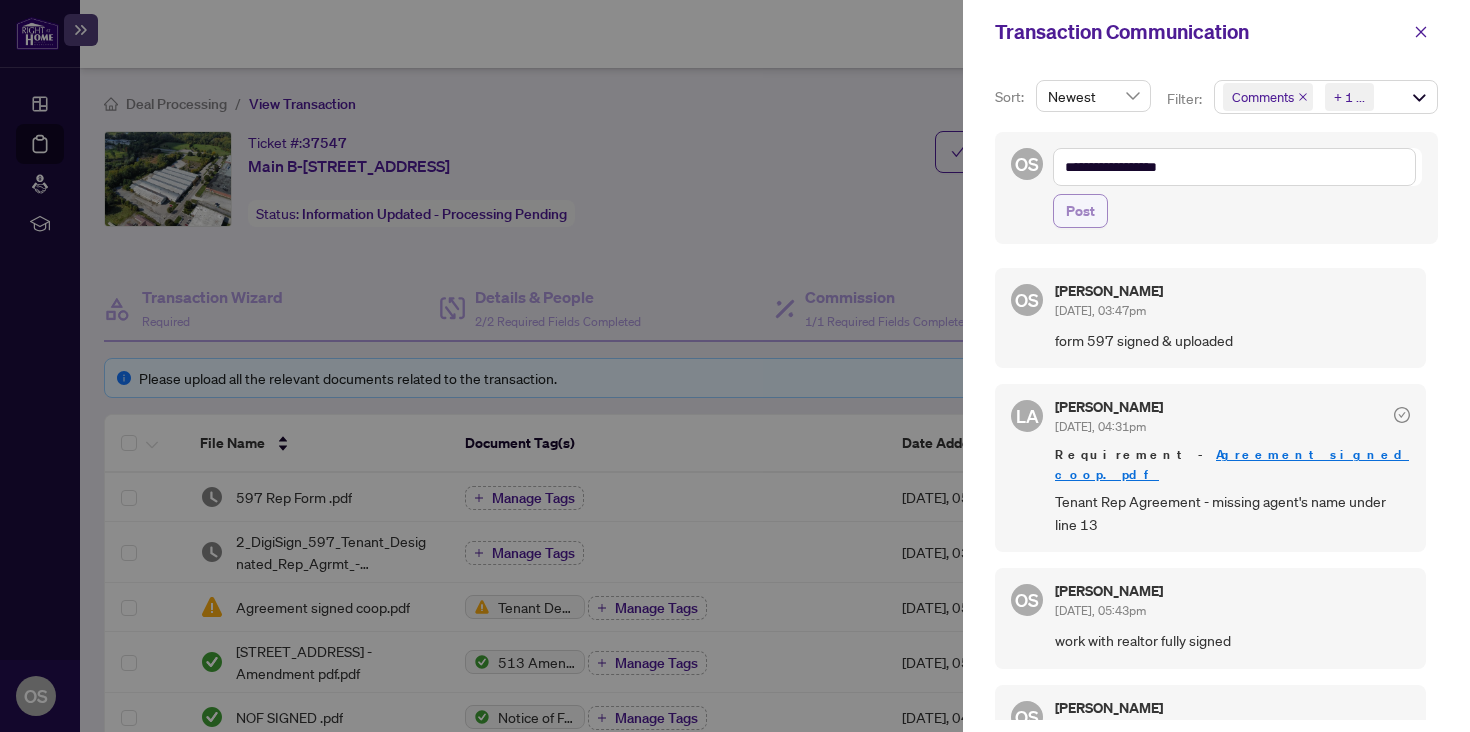 click on "Post" at bounding box center [1080, 211] 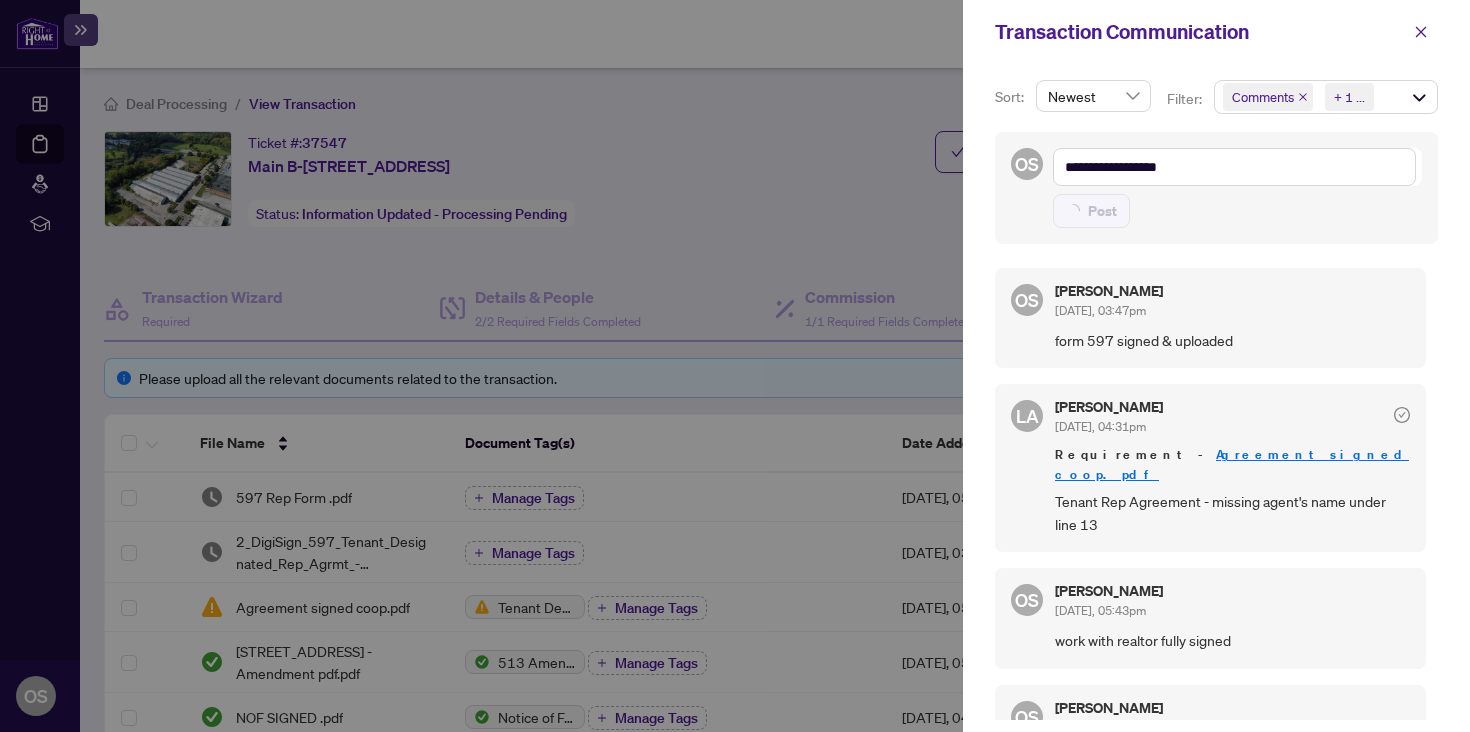 type 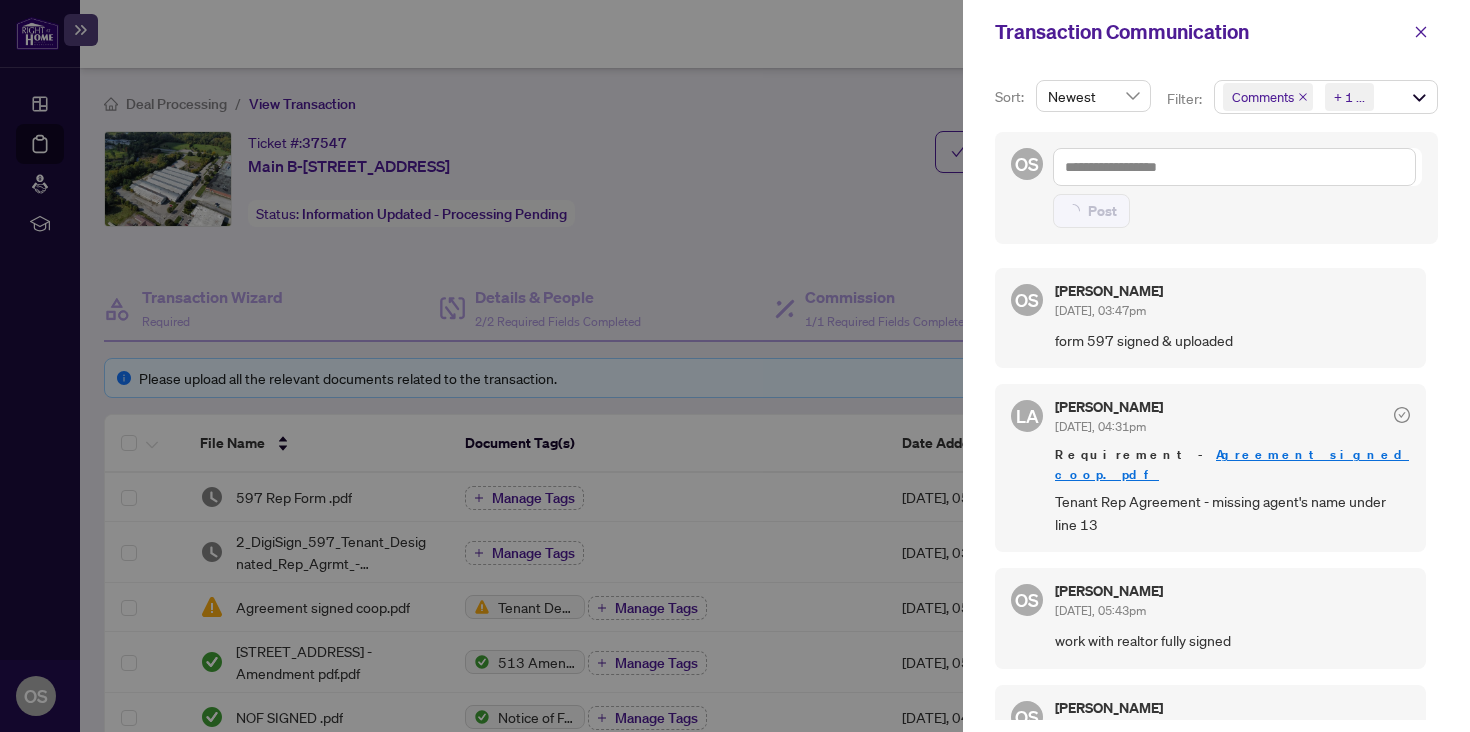 type on "**********" 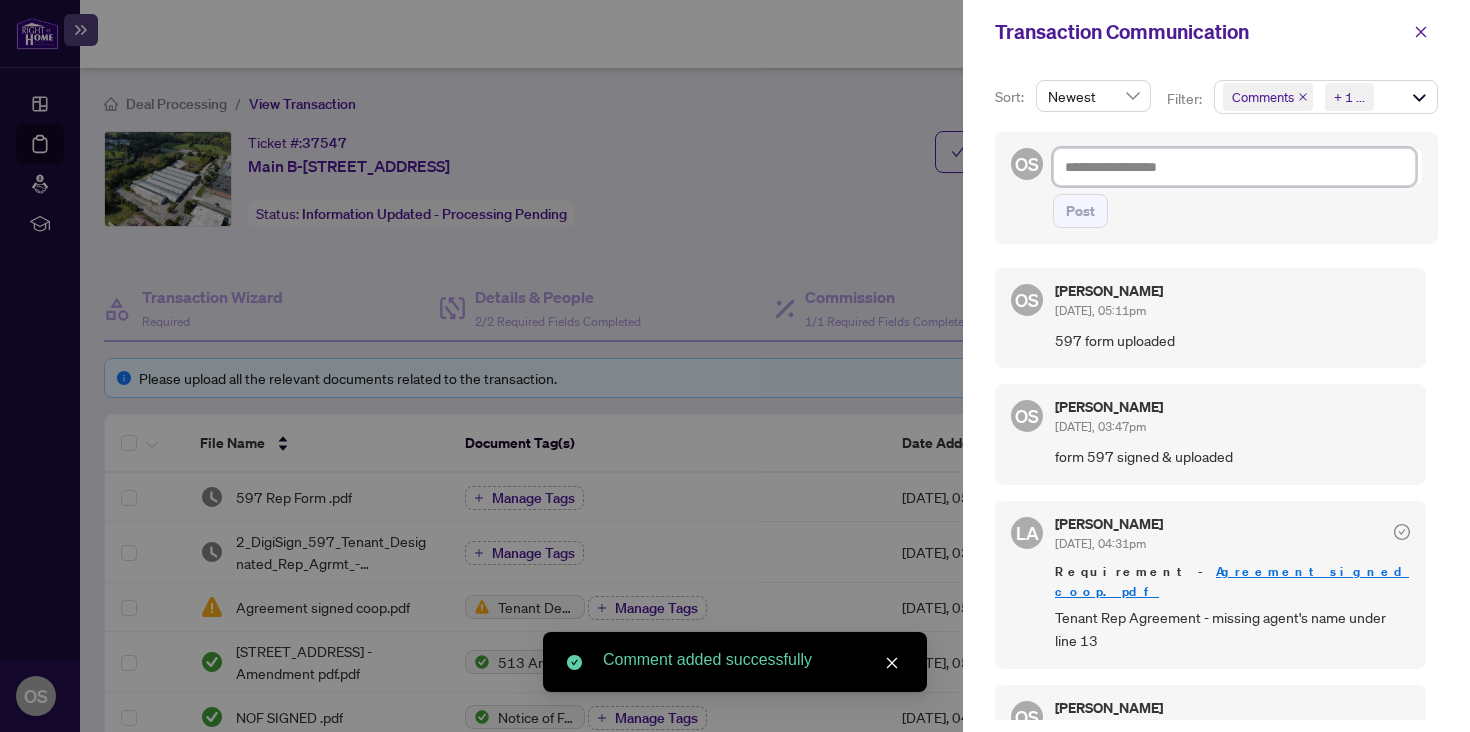 click at bounding box center [1234, 167] 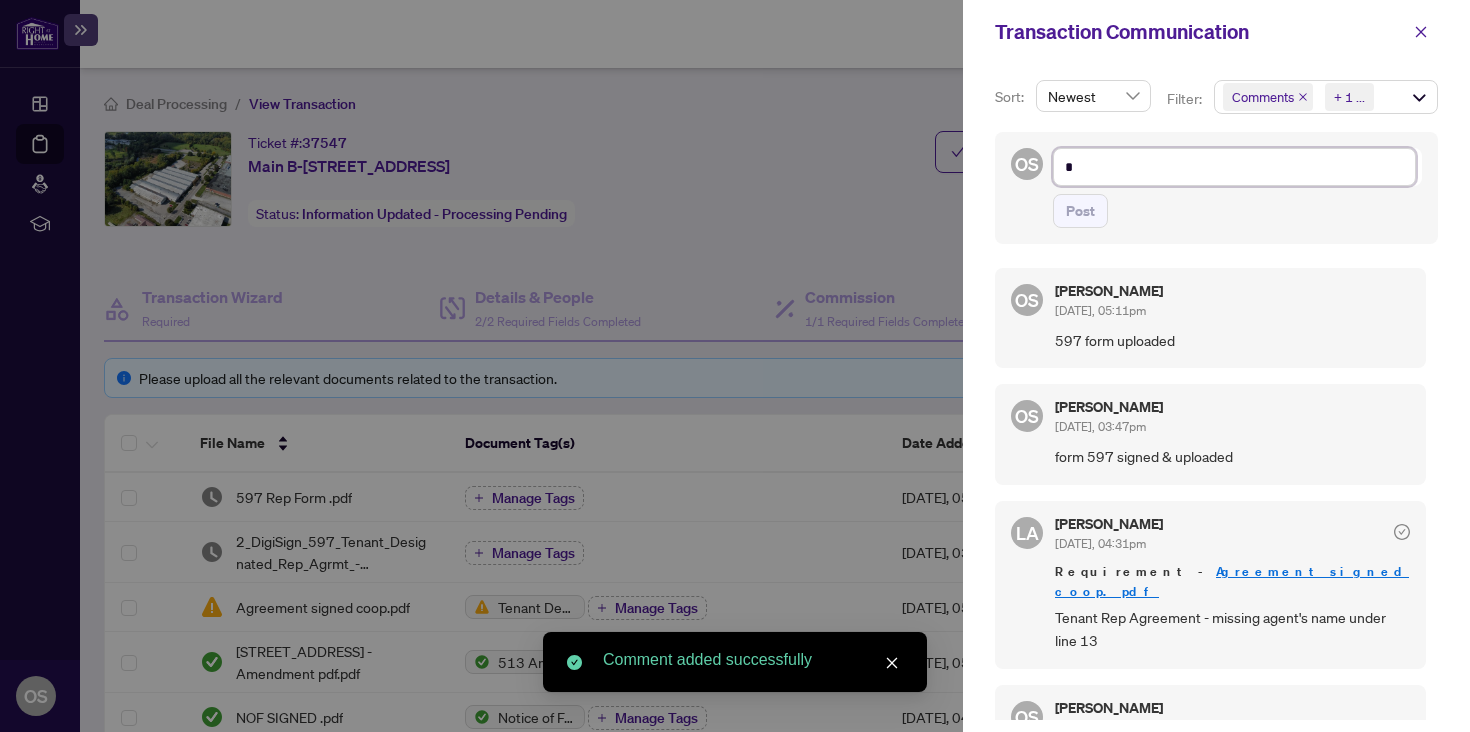 type on "**" 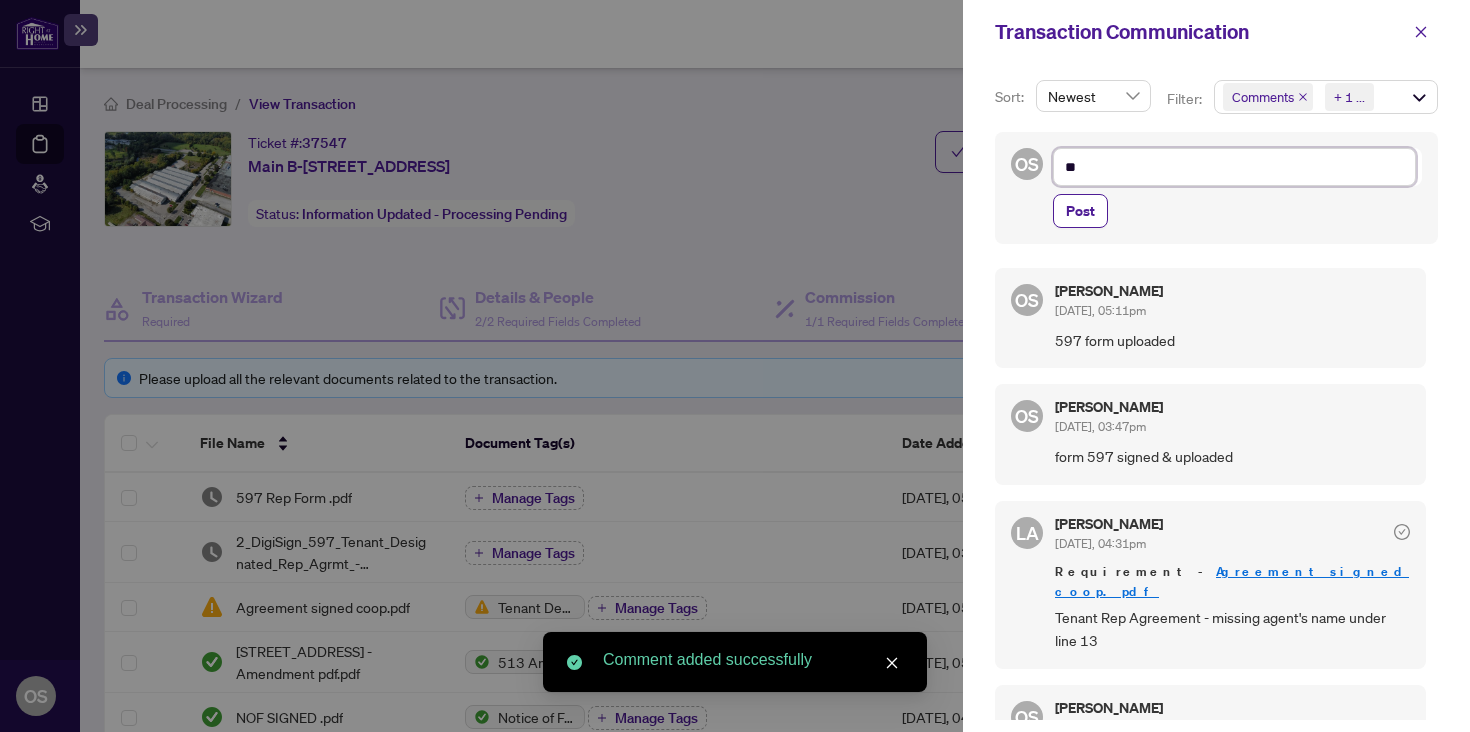 type on "***" 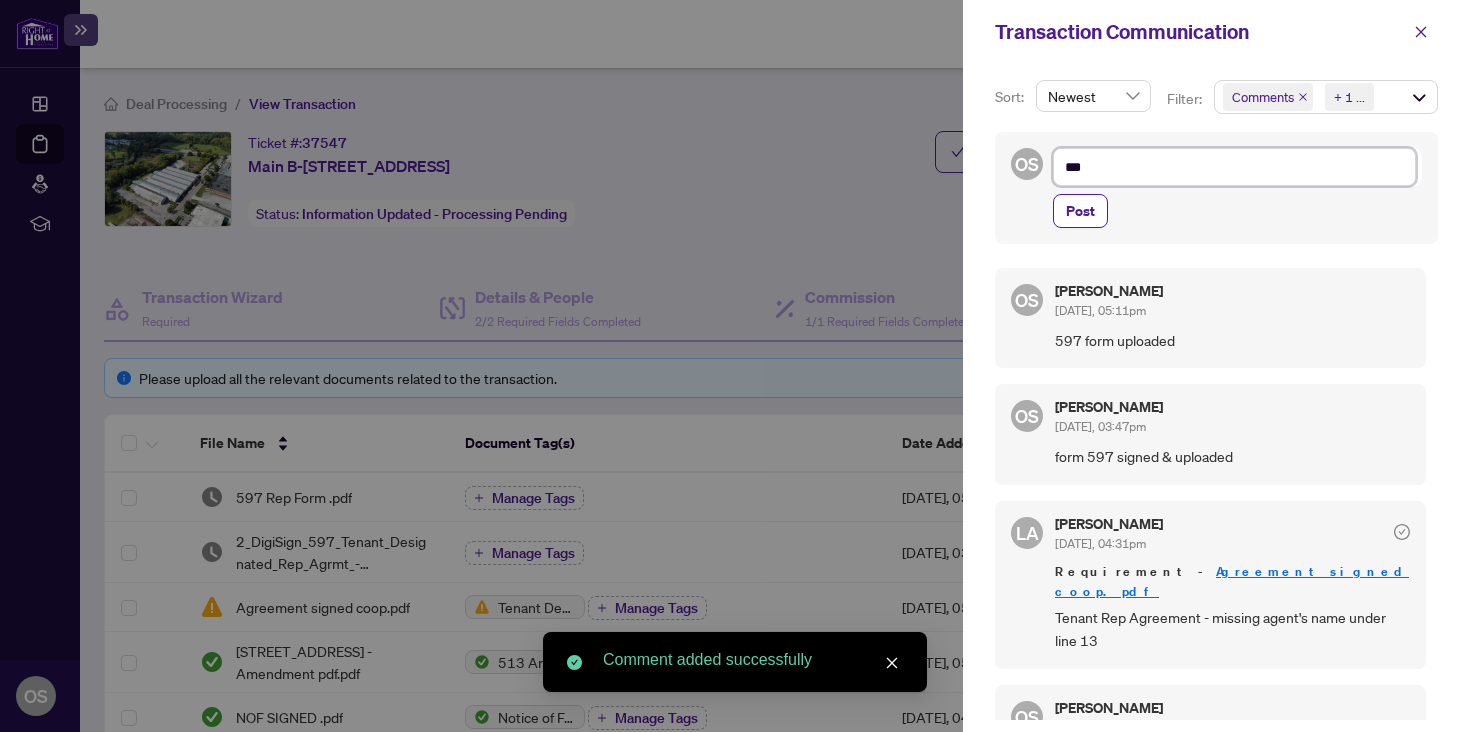 type on "****" 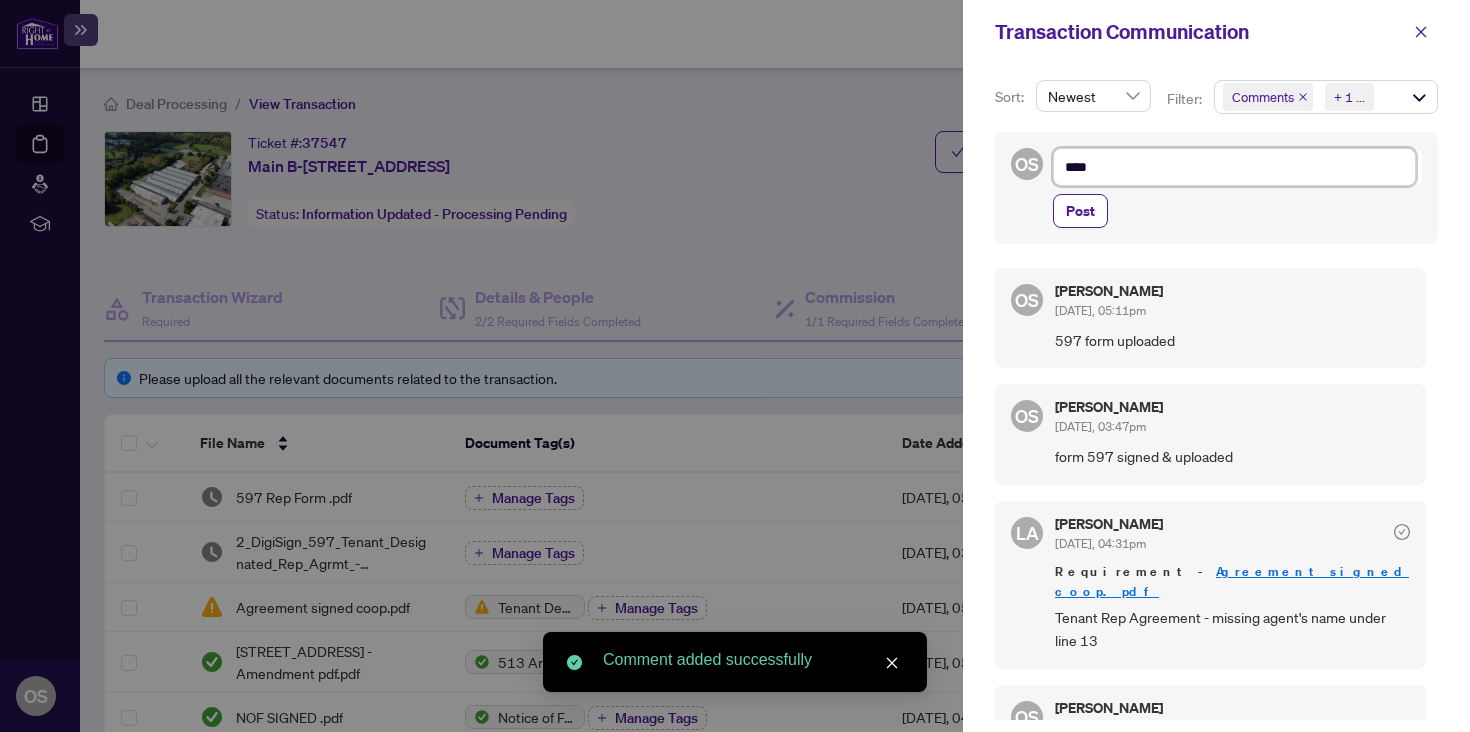 type on "****" 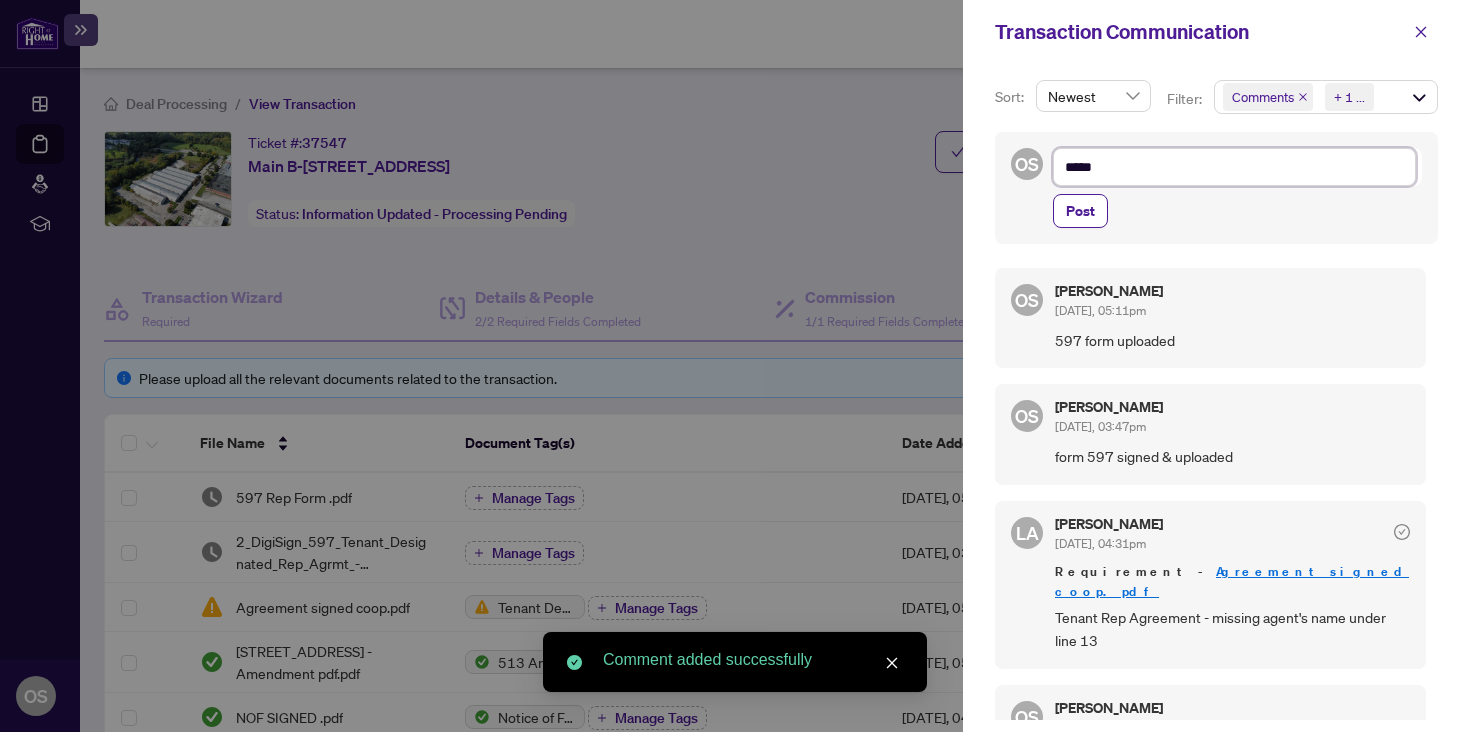 type on "****" 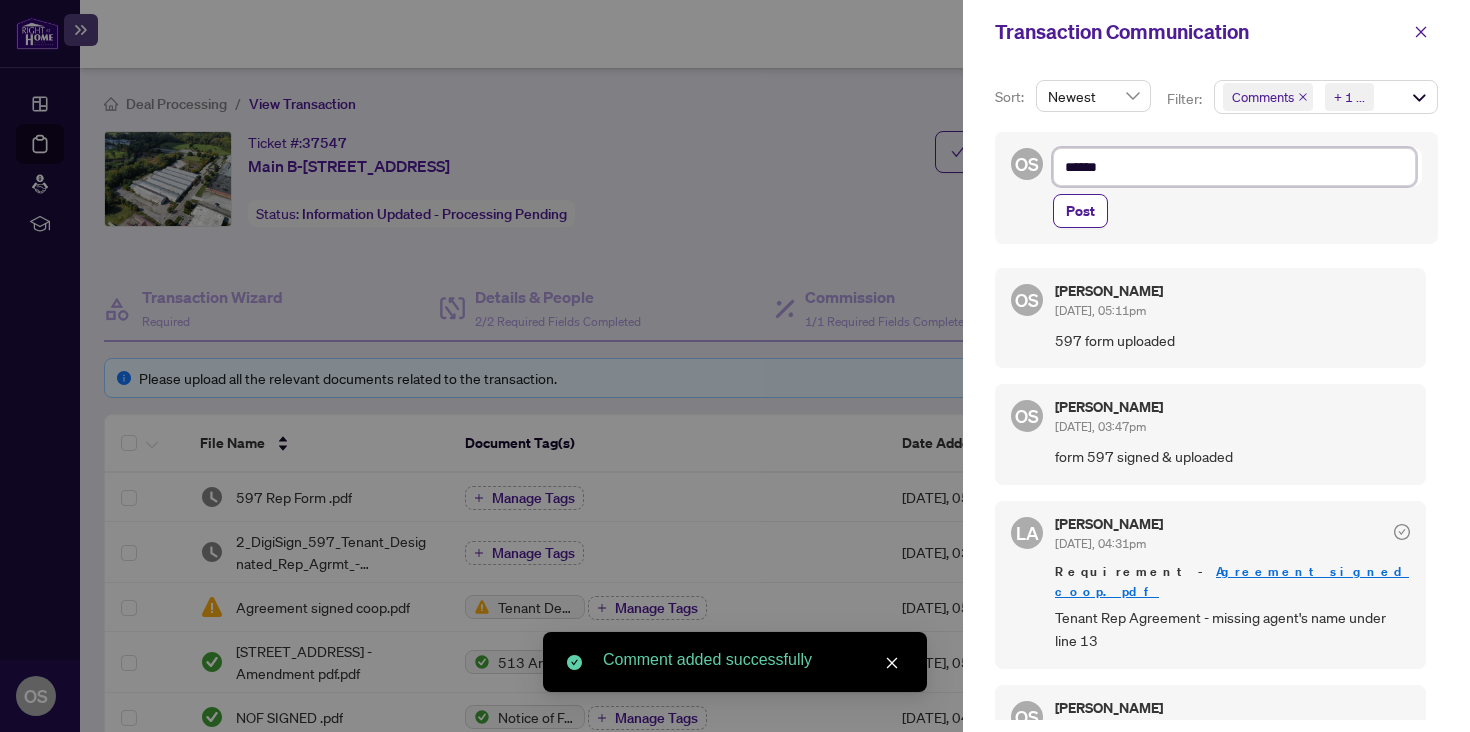 type on "*******" 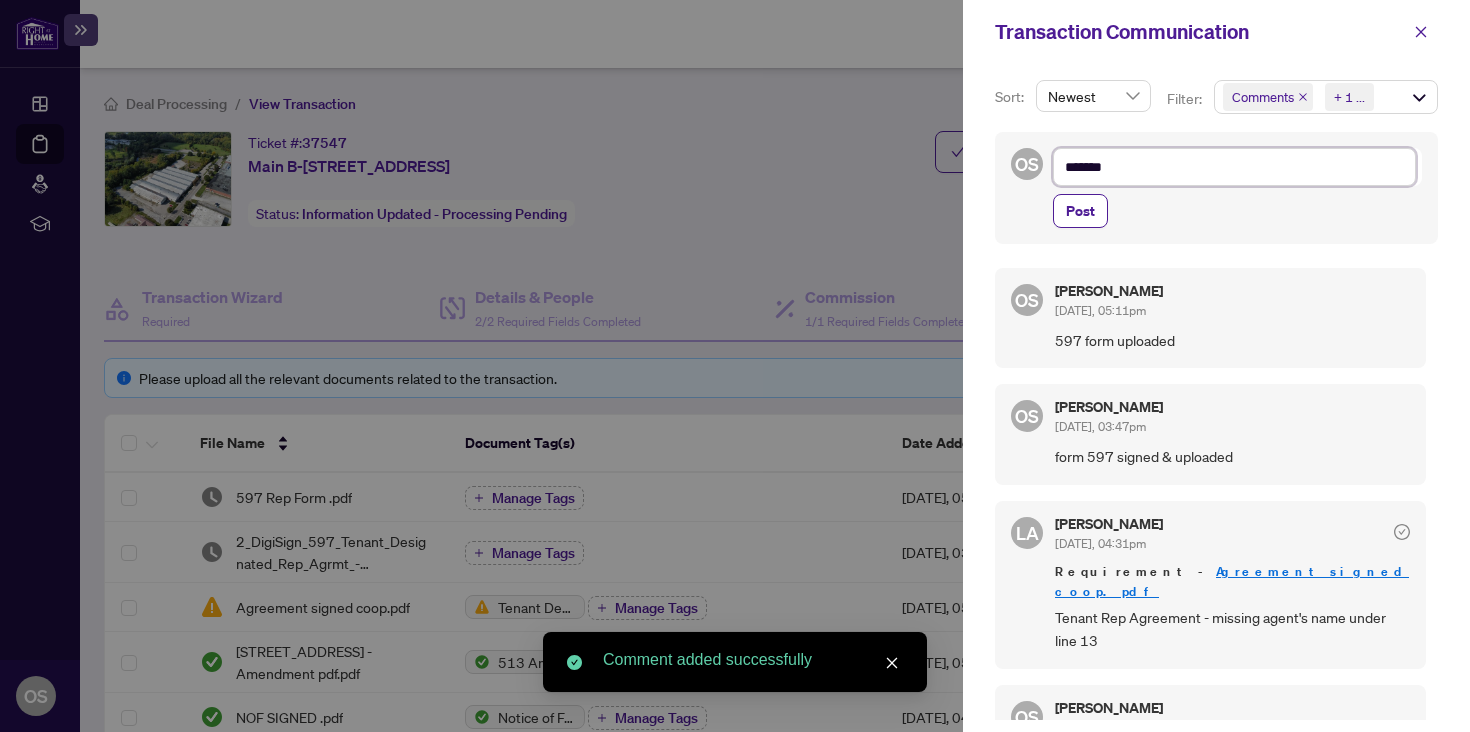type on "*******" 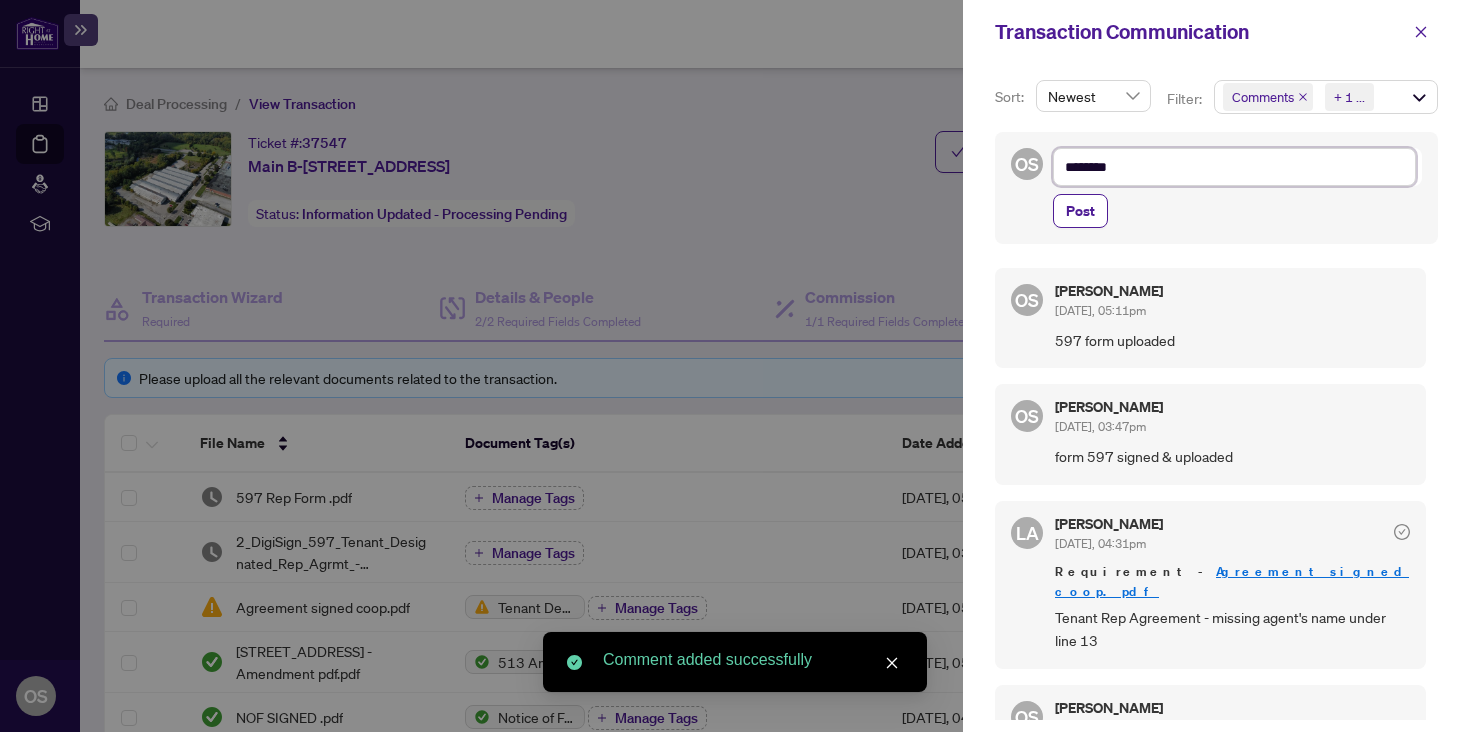 type on "*********" 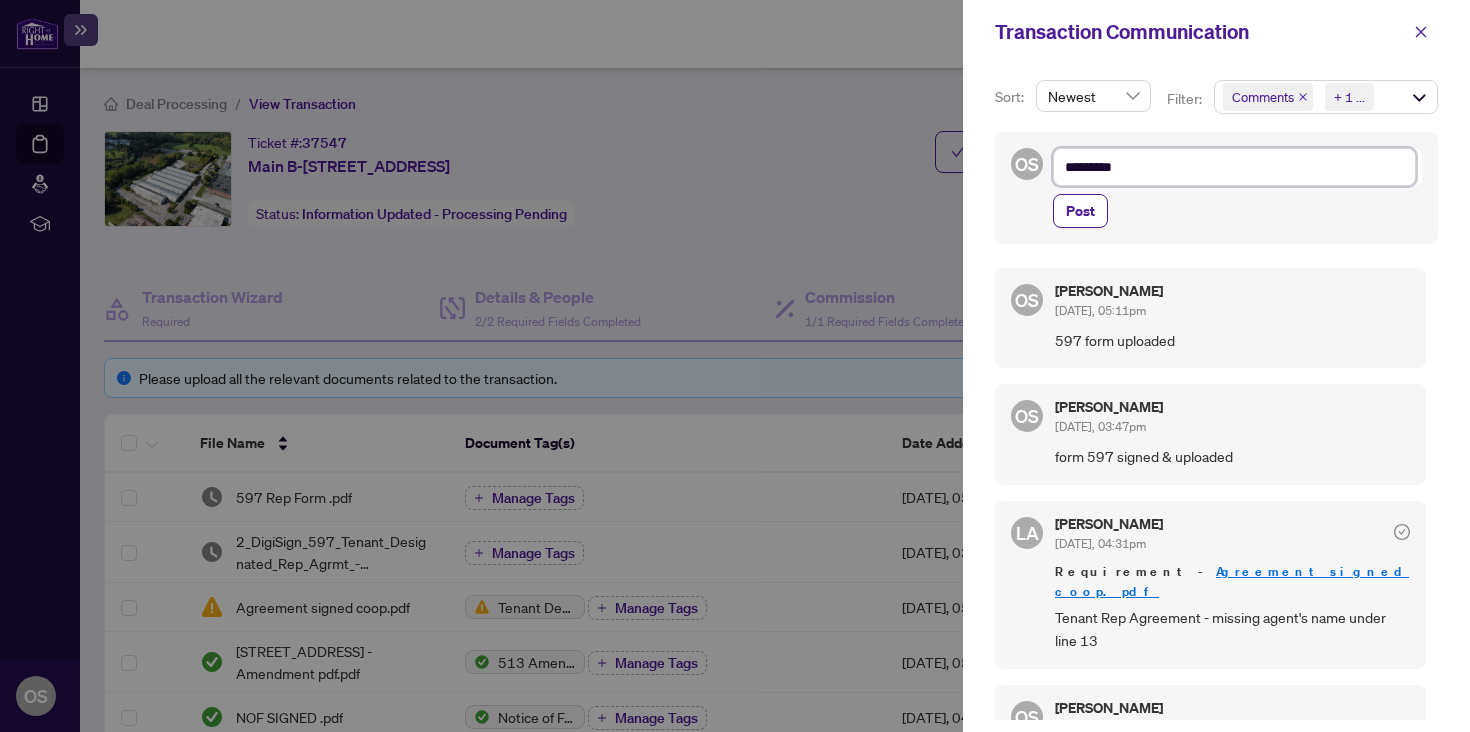 type on "**********" 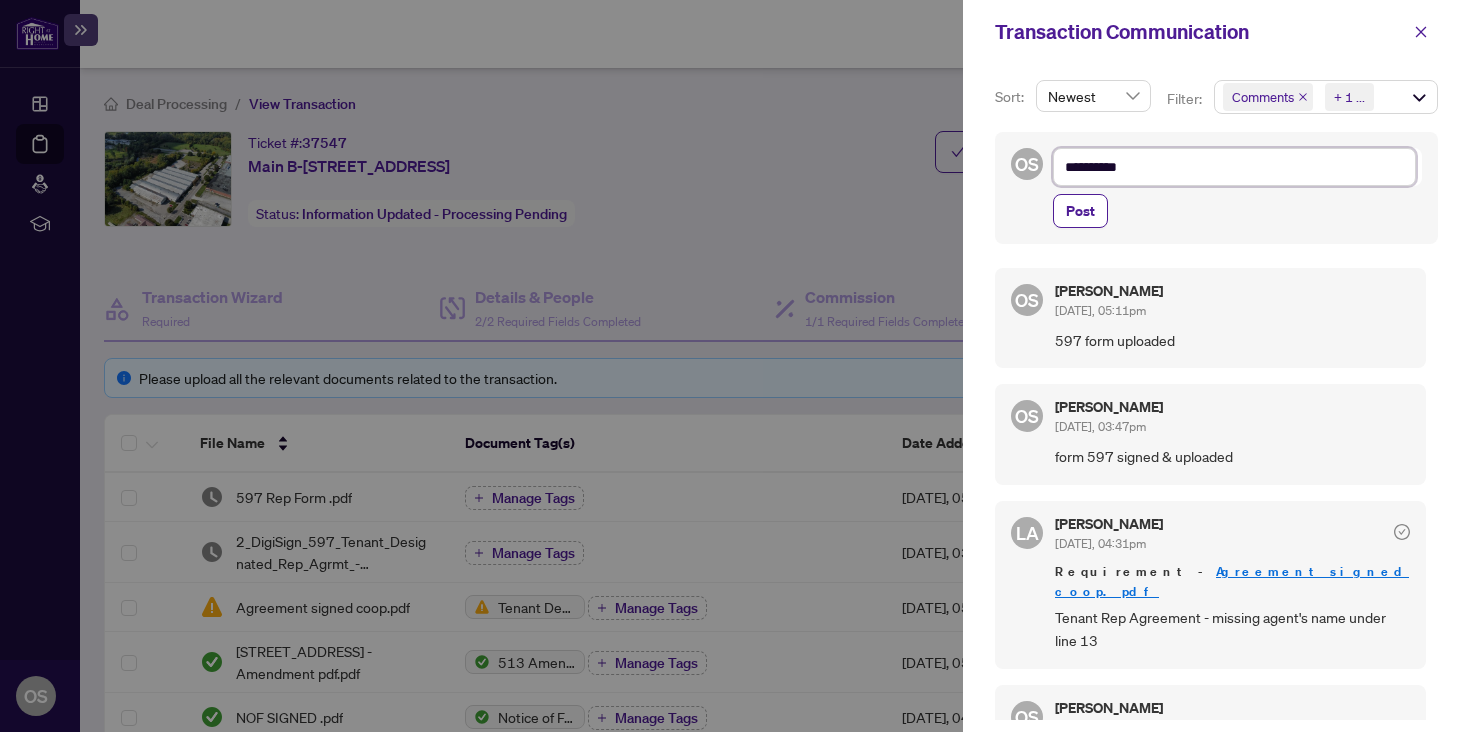 type on "**********" 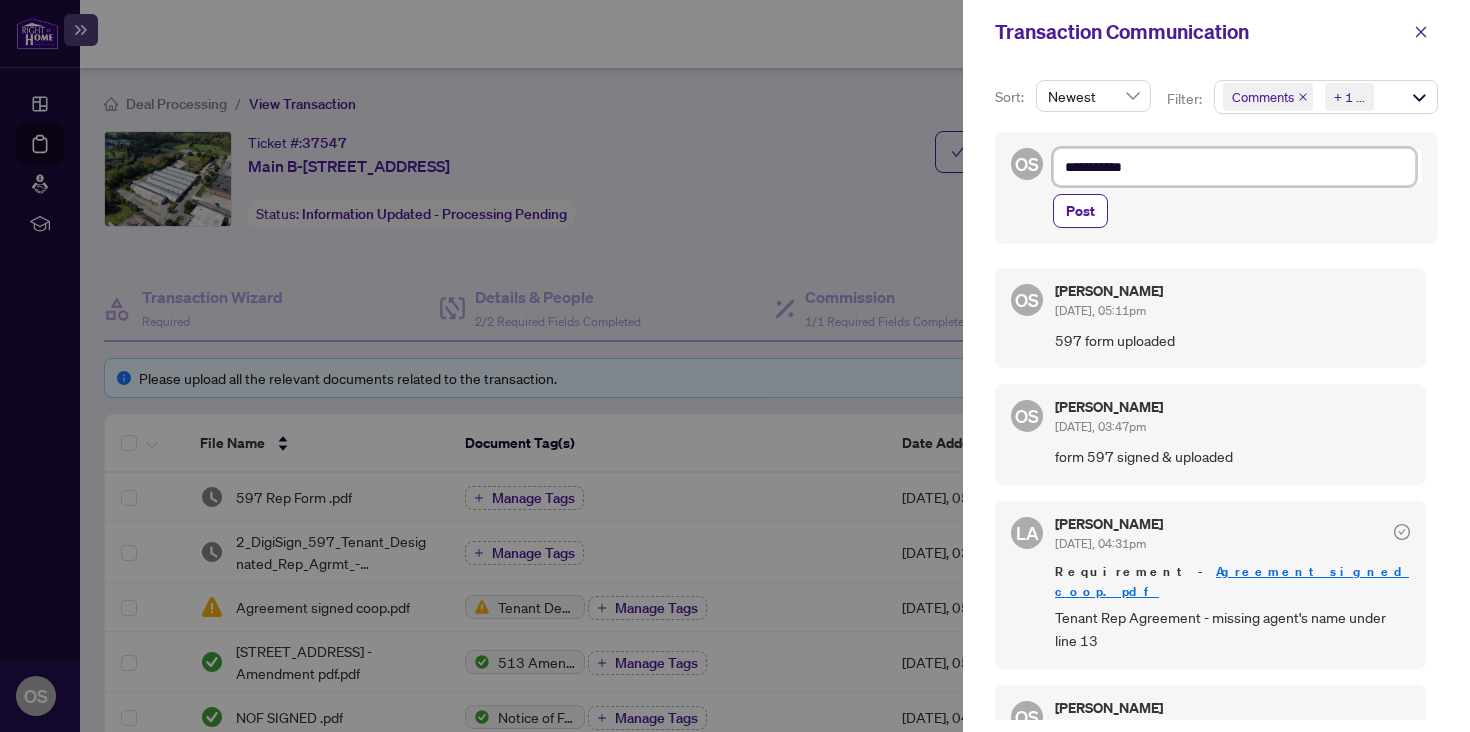 type on "**********" 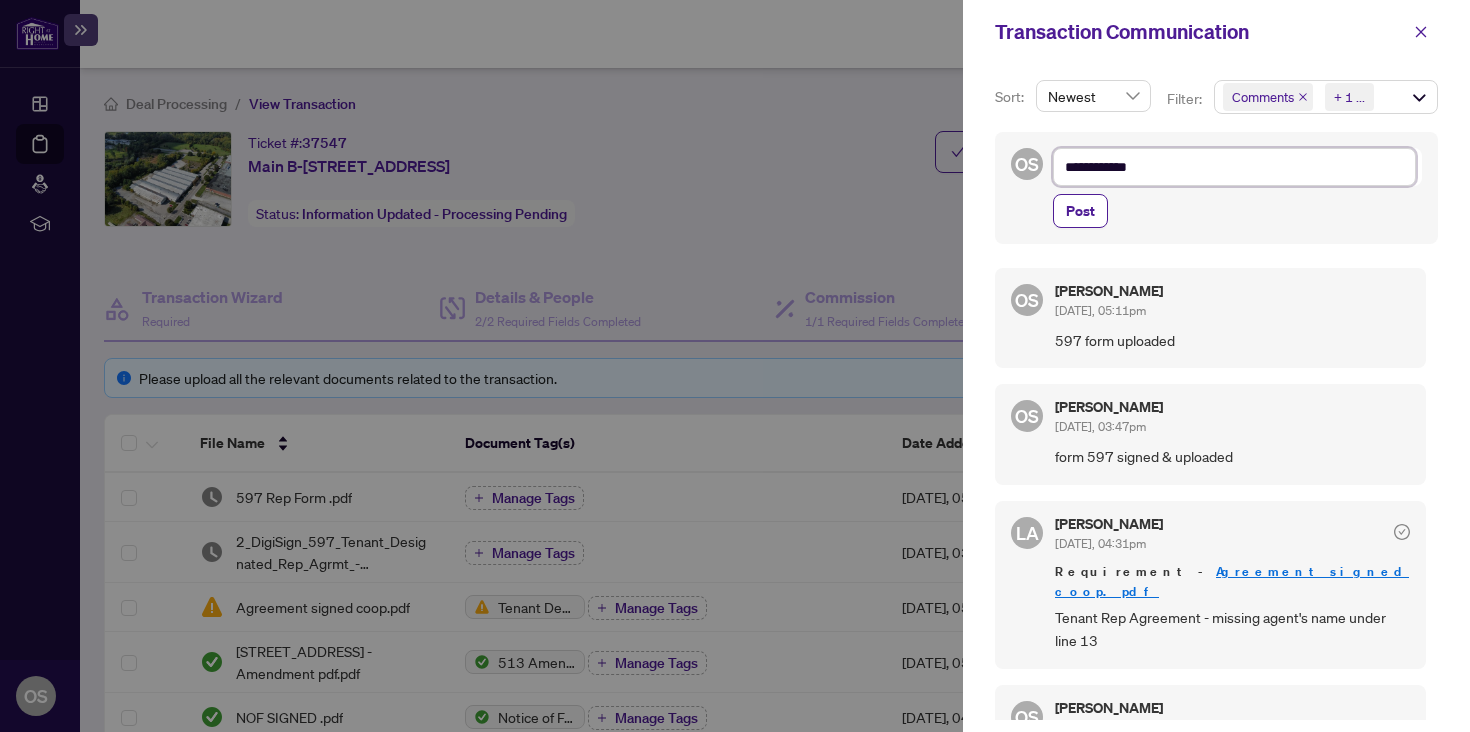 type on "**********" 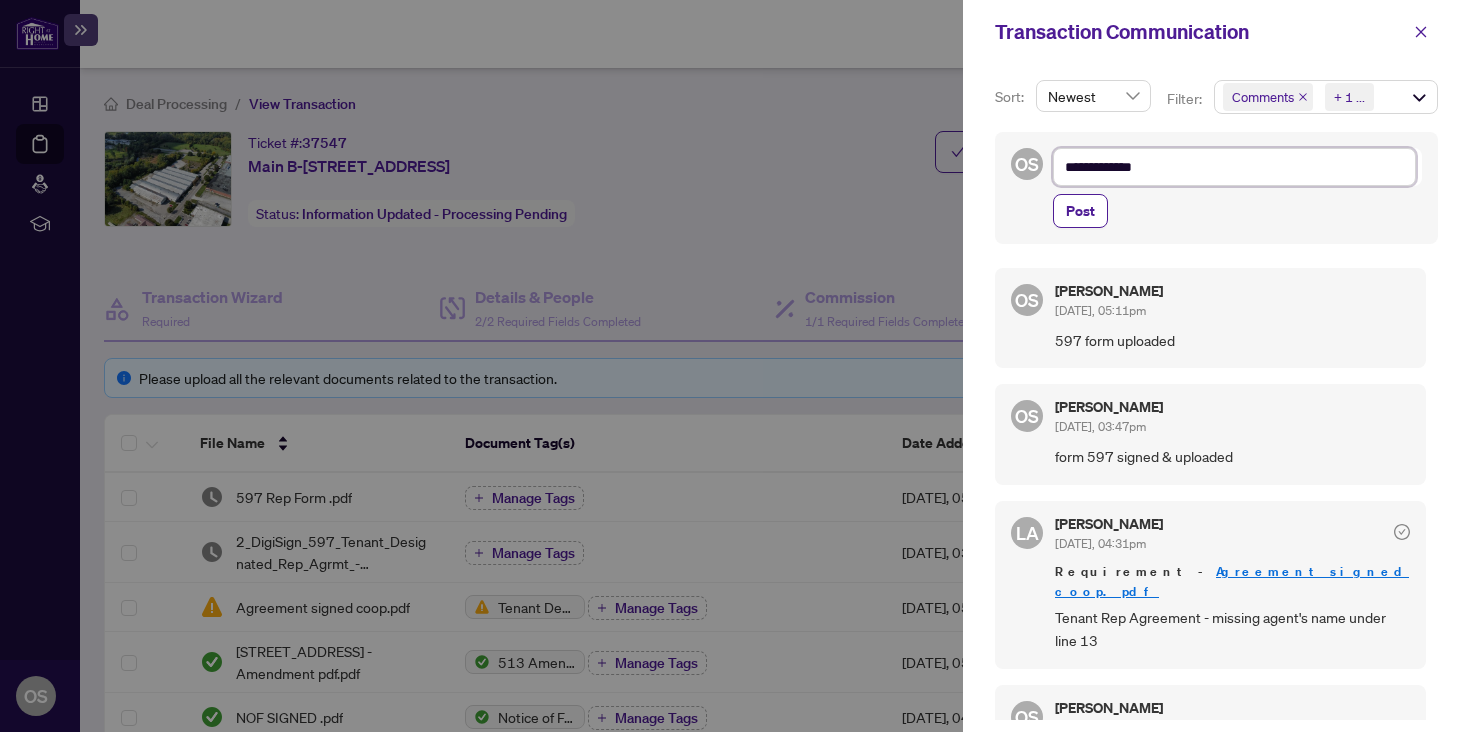 type on "**********" 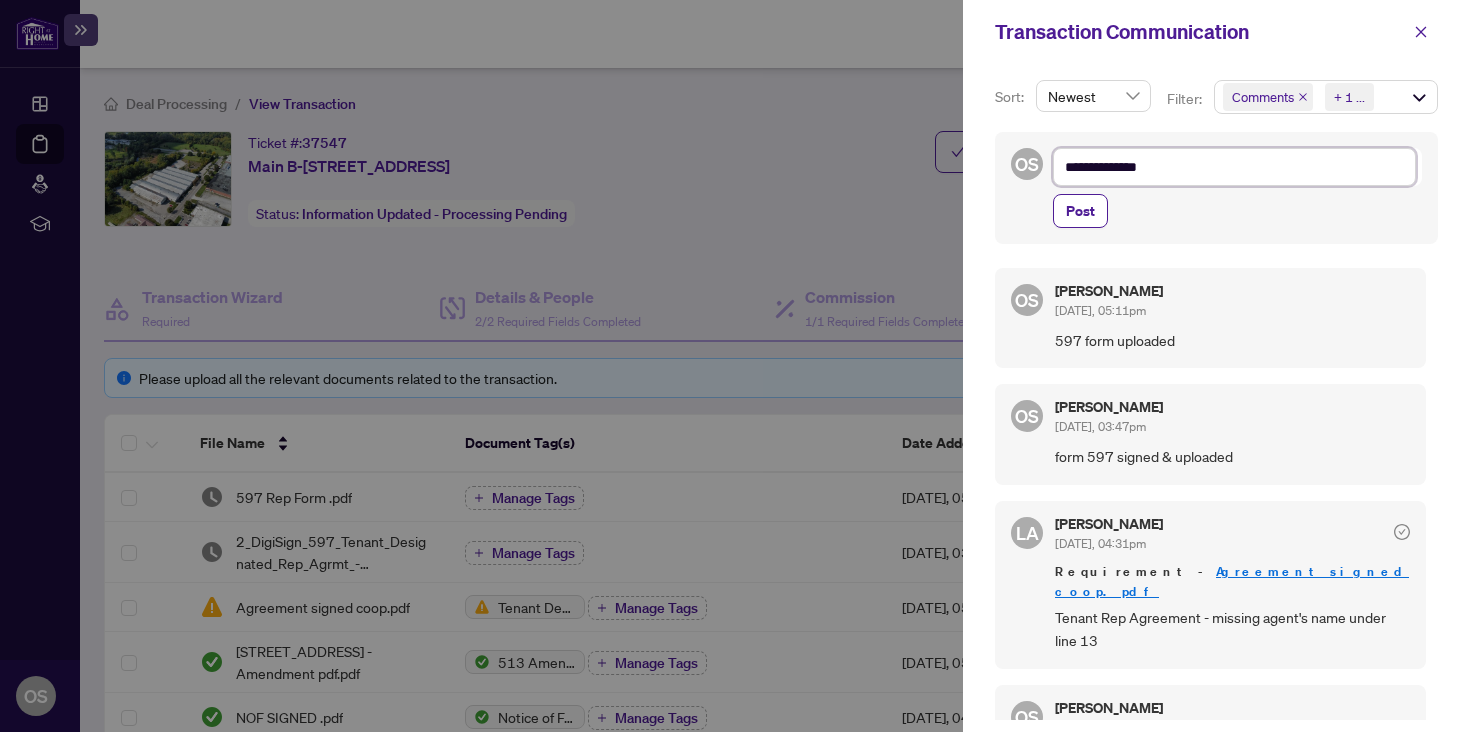 type on "**********" 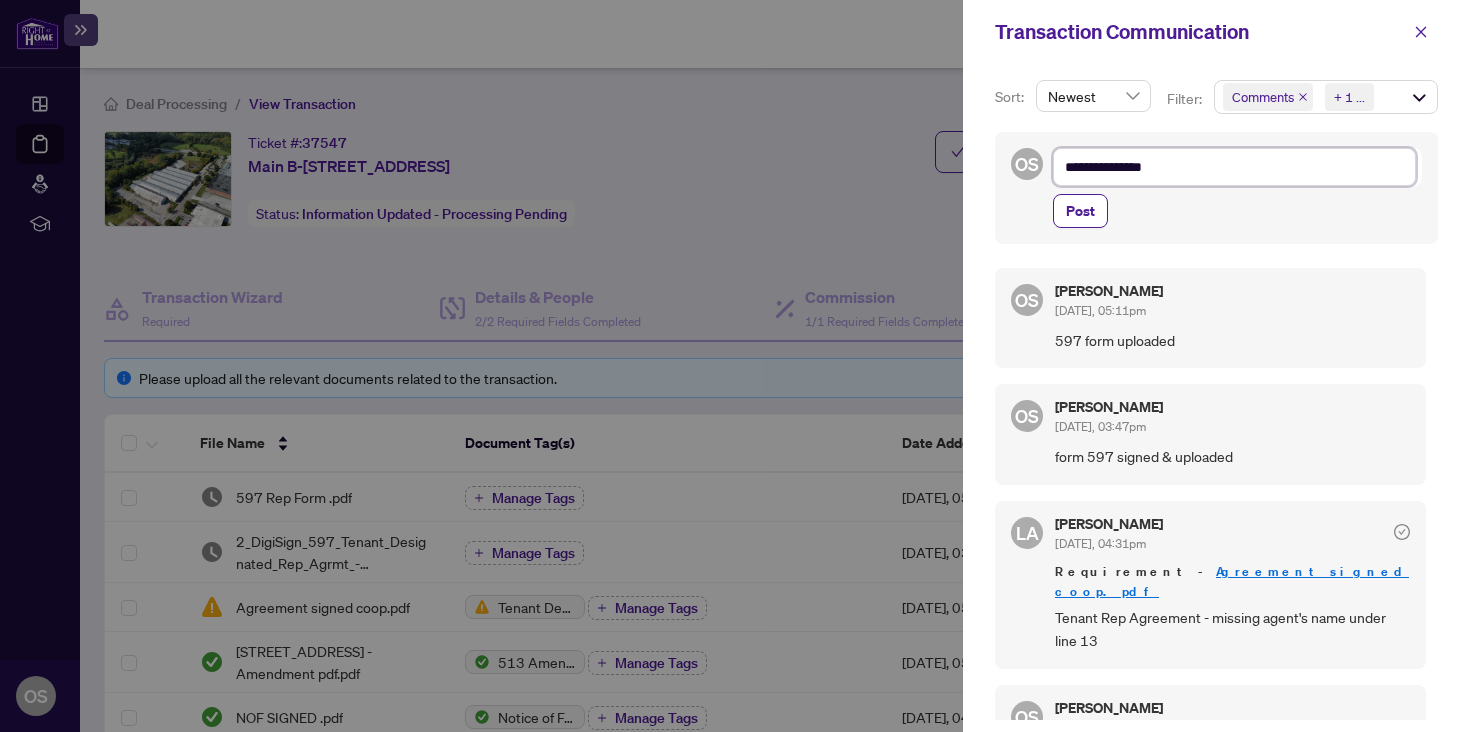 type on "**********" 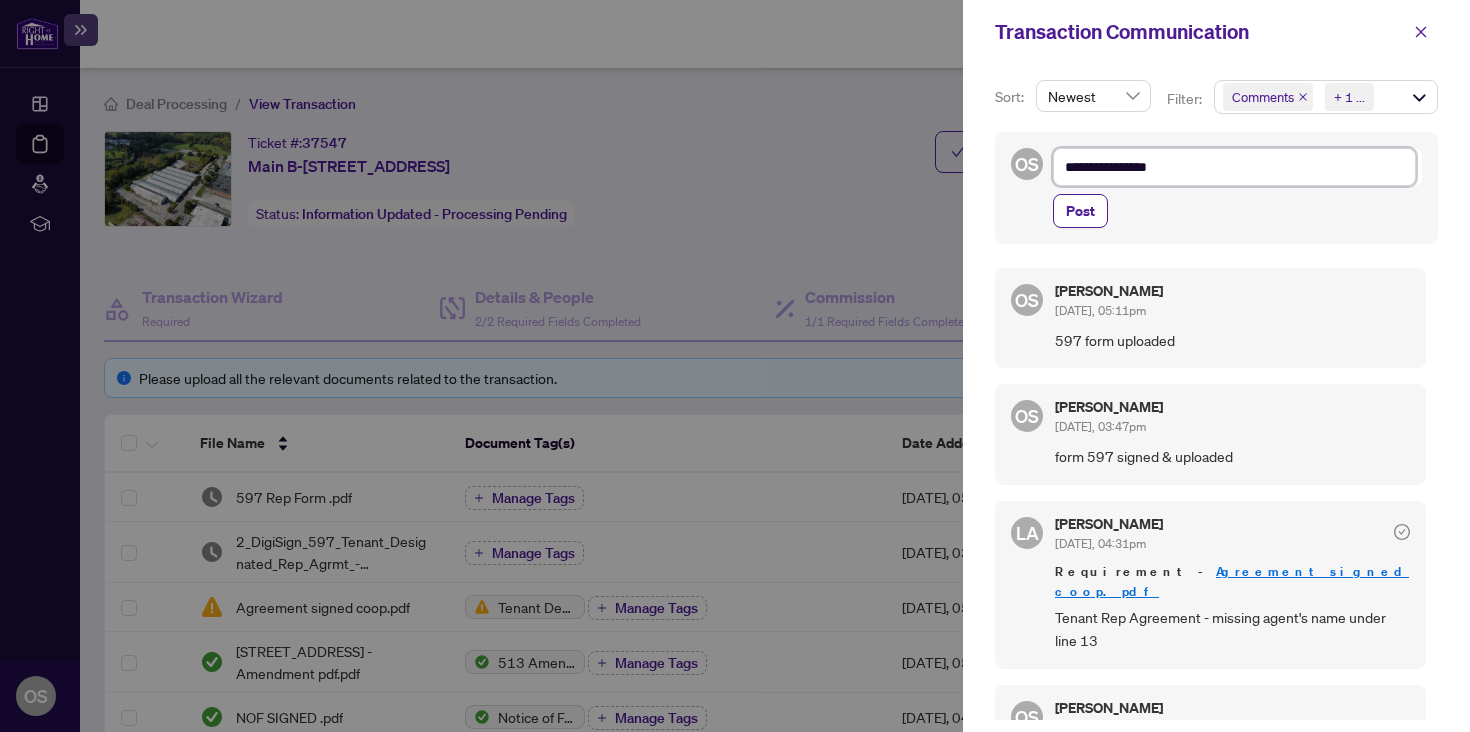 type on "**********" 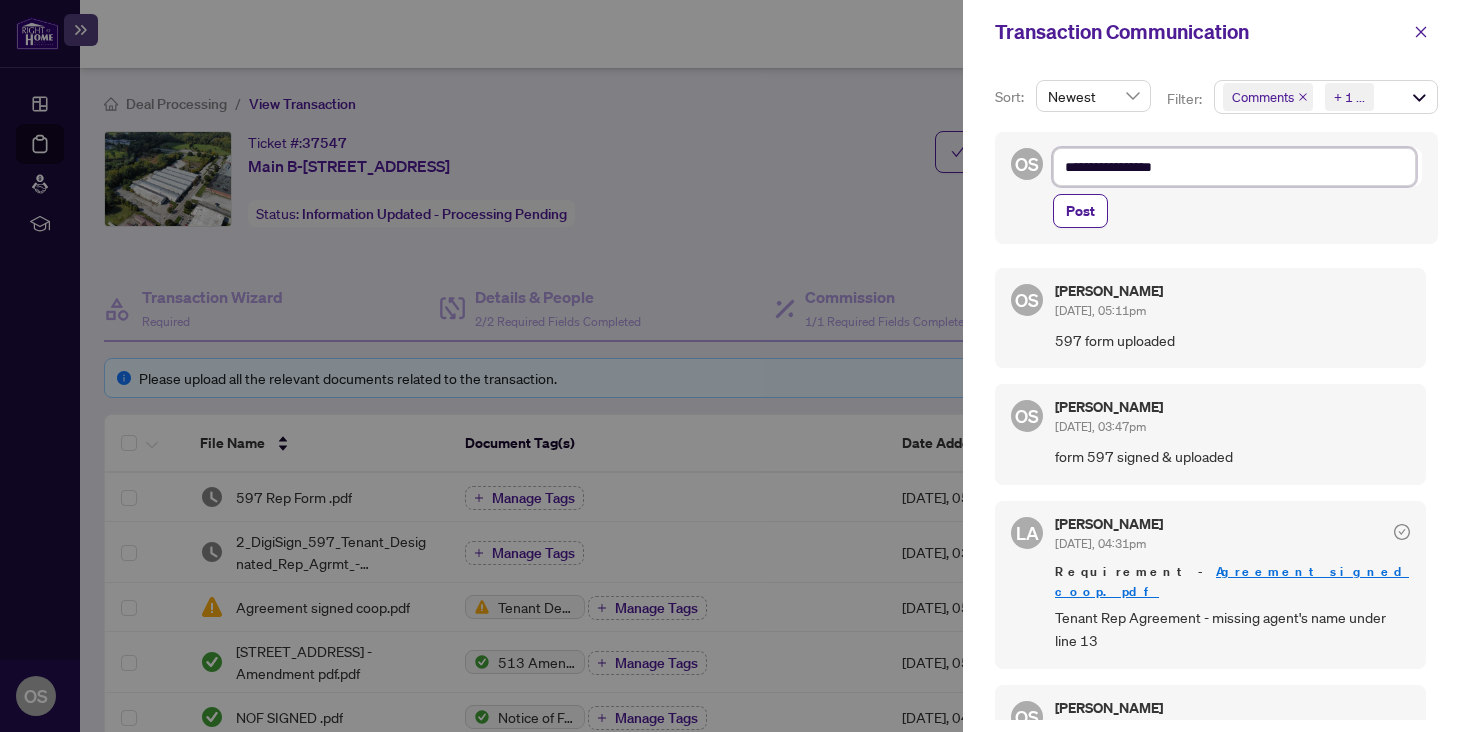 type on "**********" 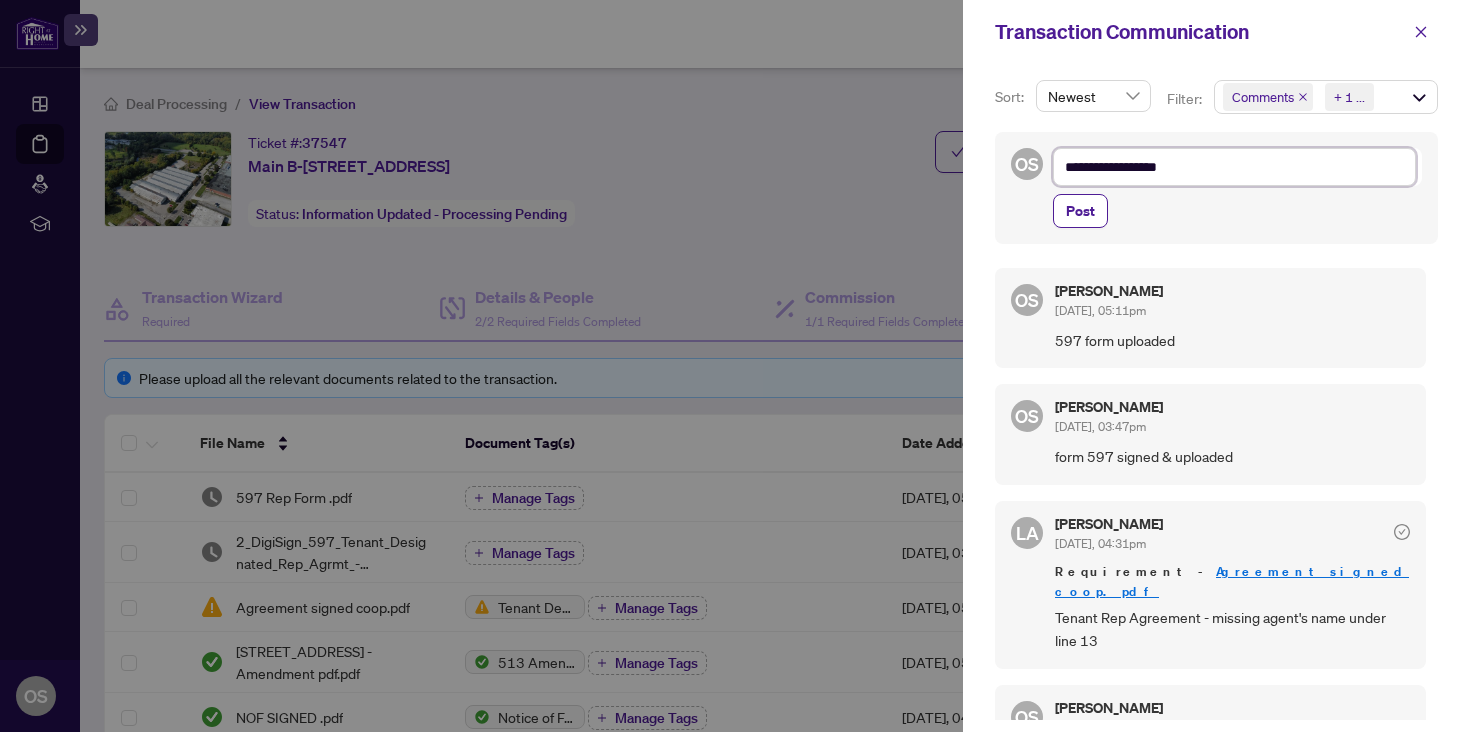 type on "**********" 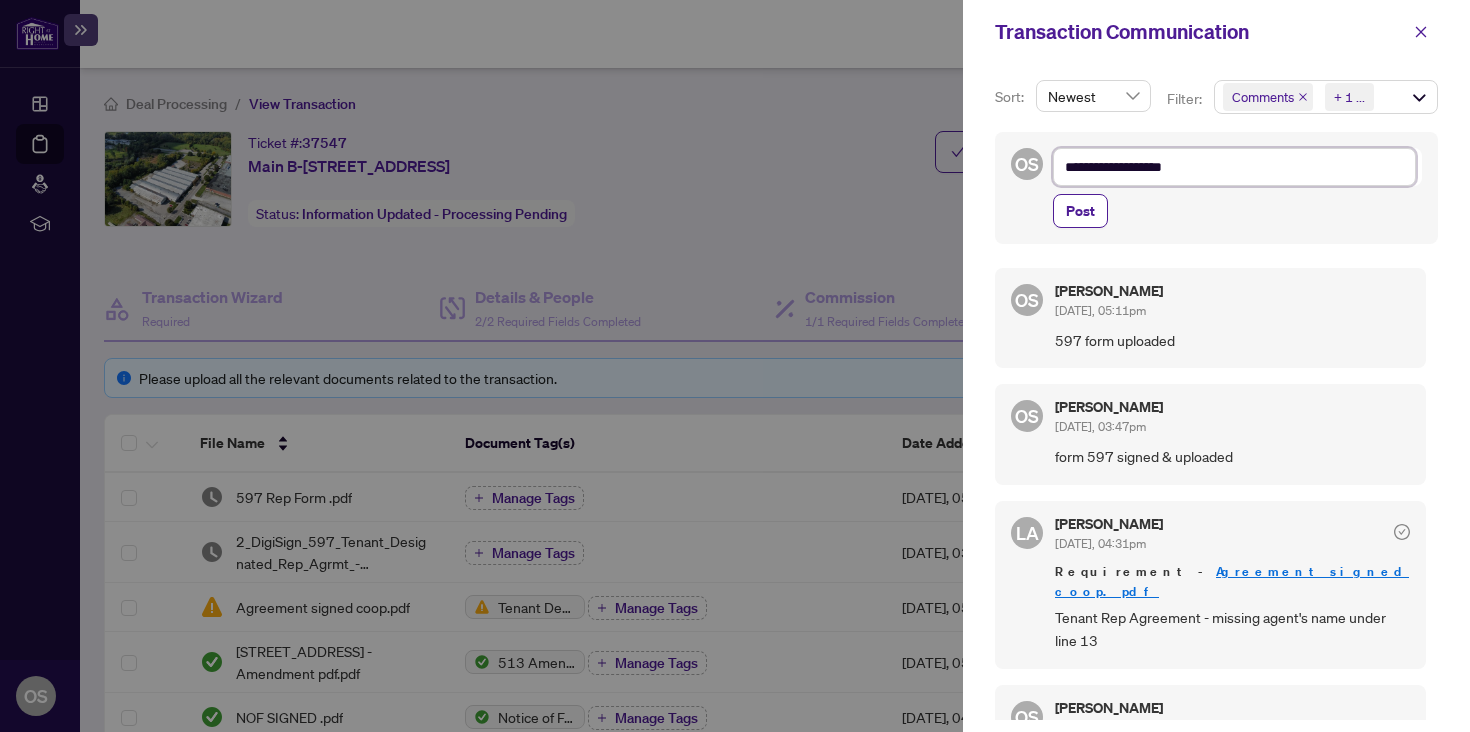 type on "**********" 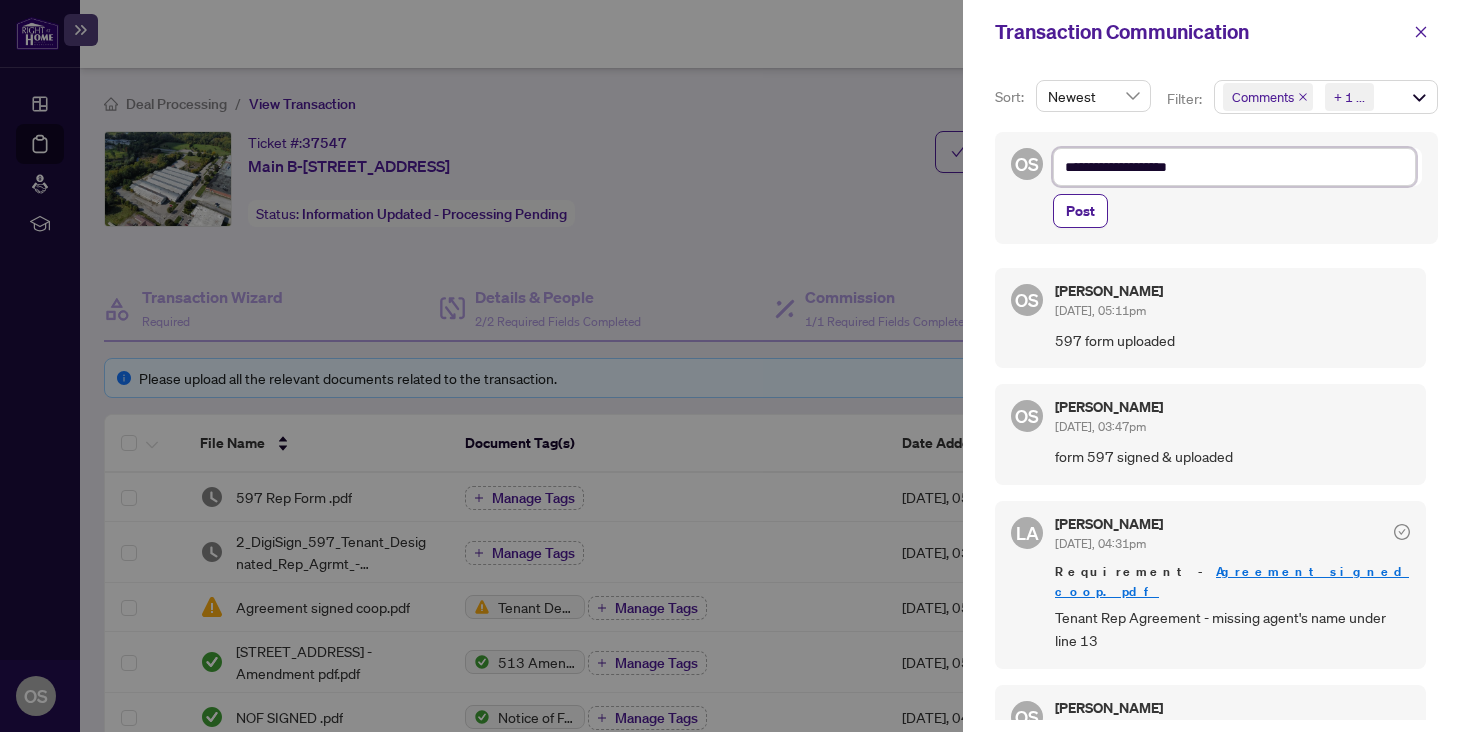 type on "**********" 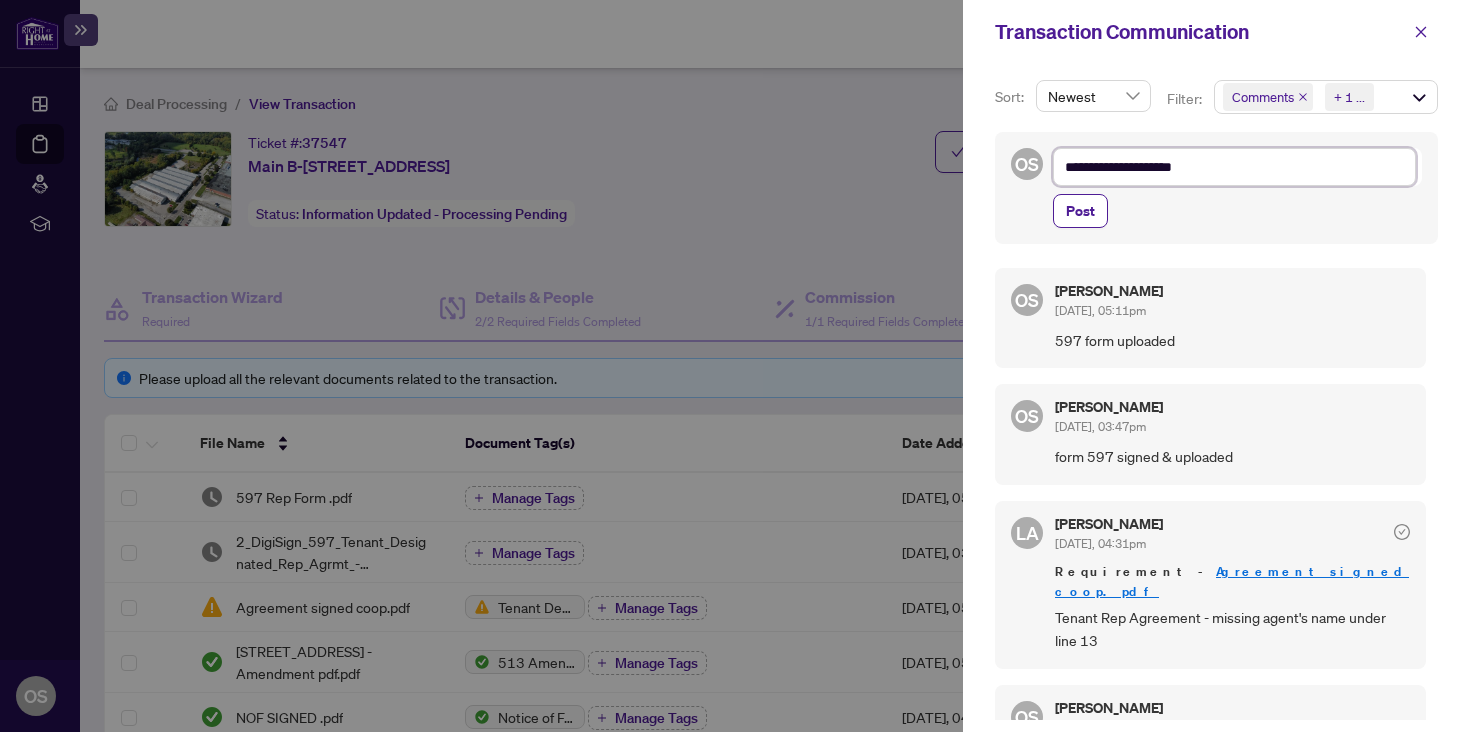 type on "**********" 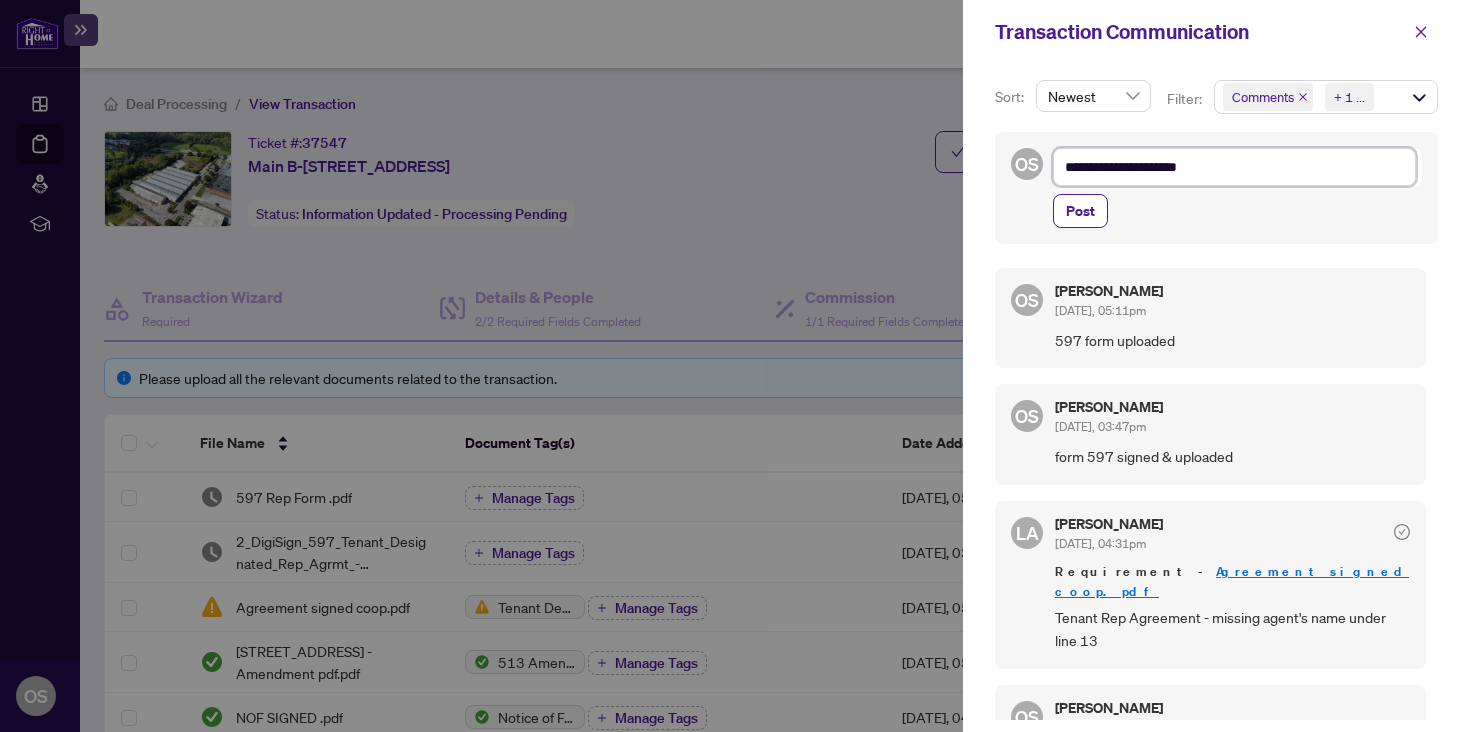 type on "**********" 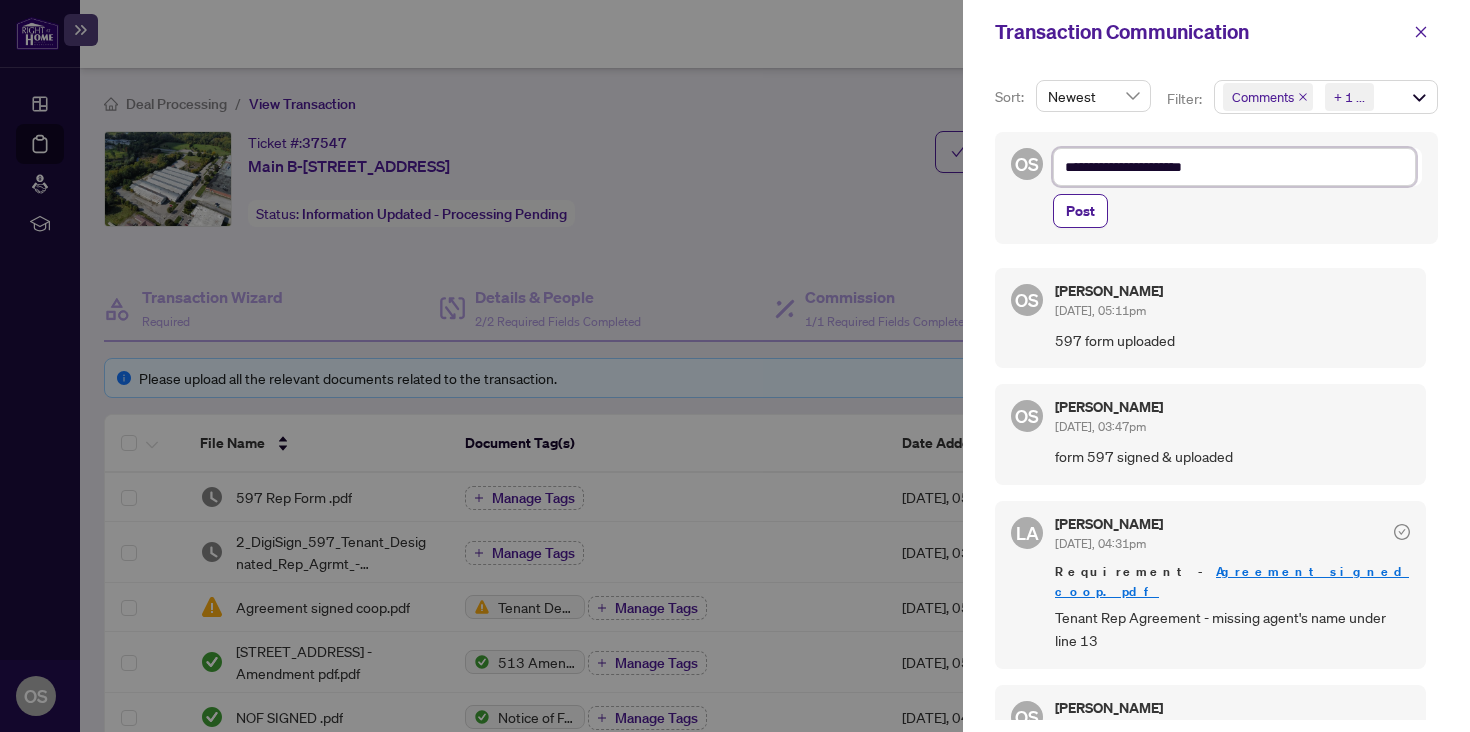 type on "**********" 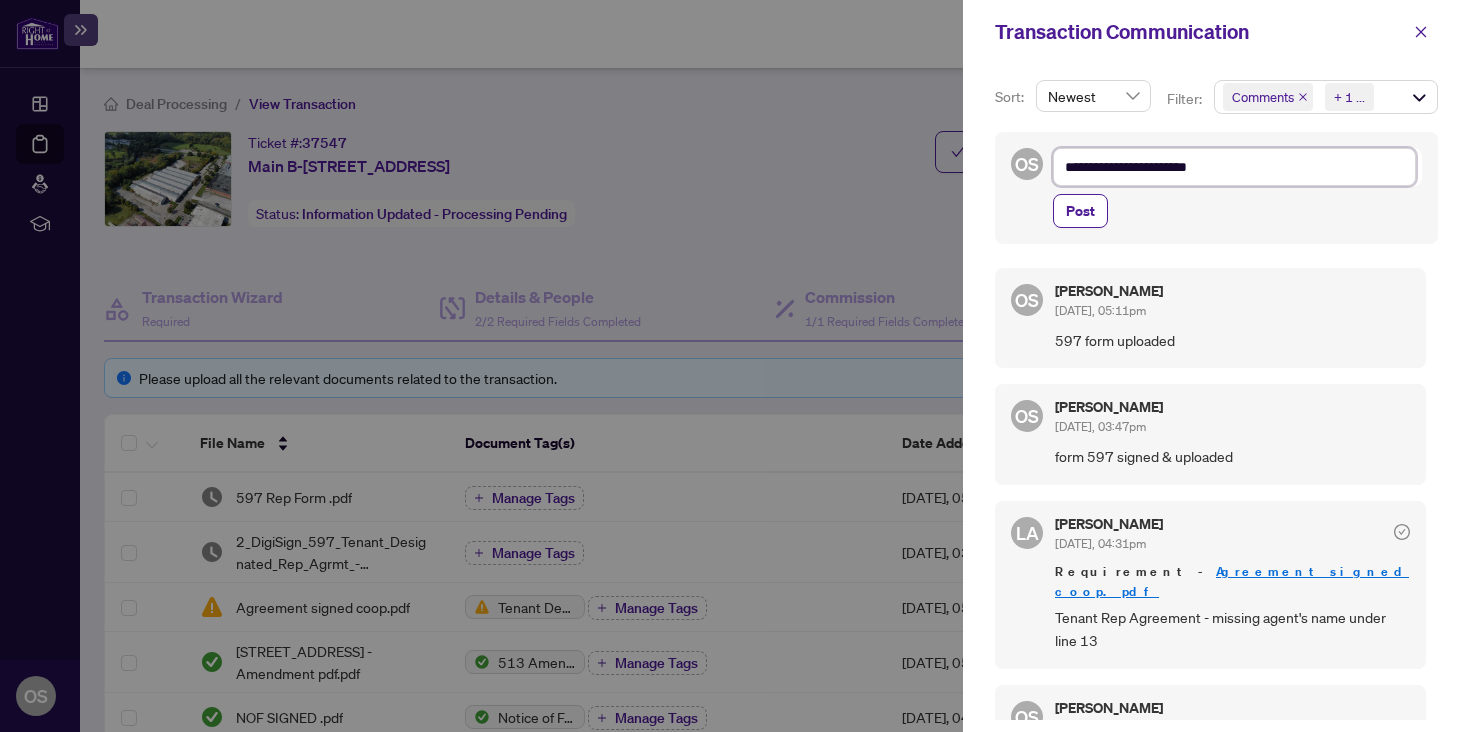 type on "**********" 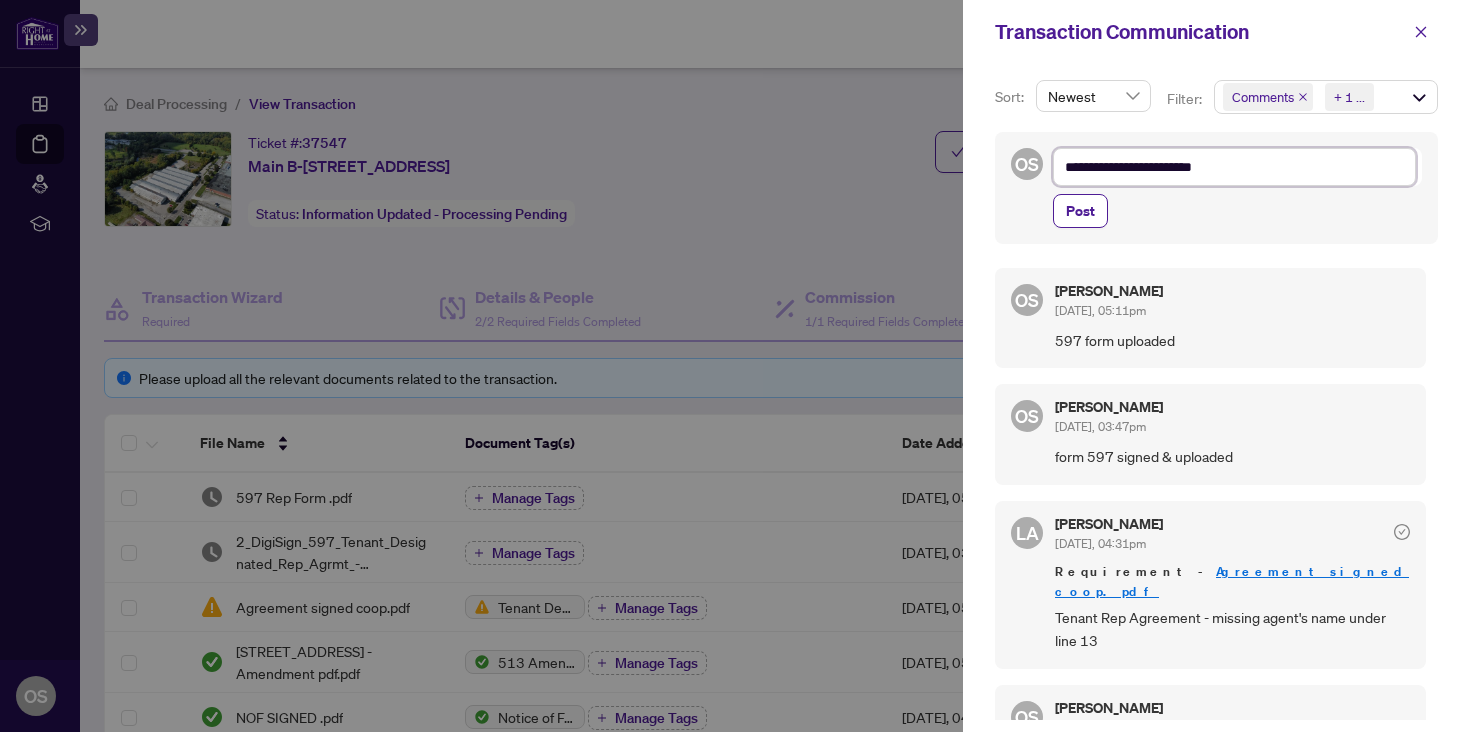 type on "**********" 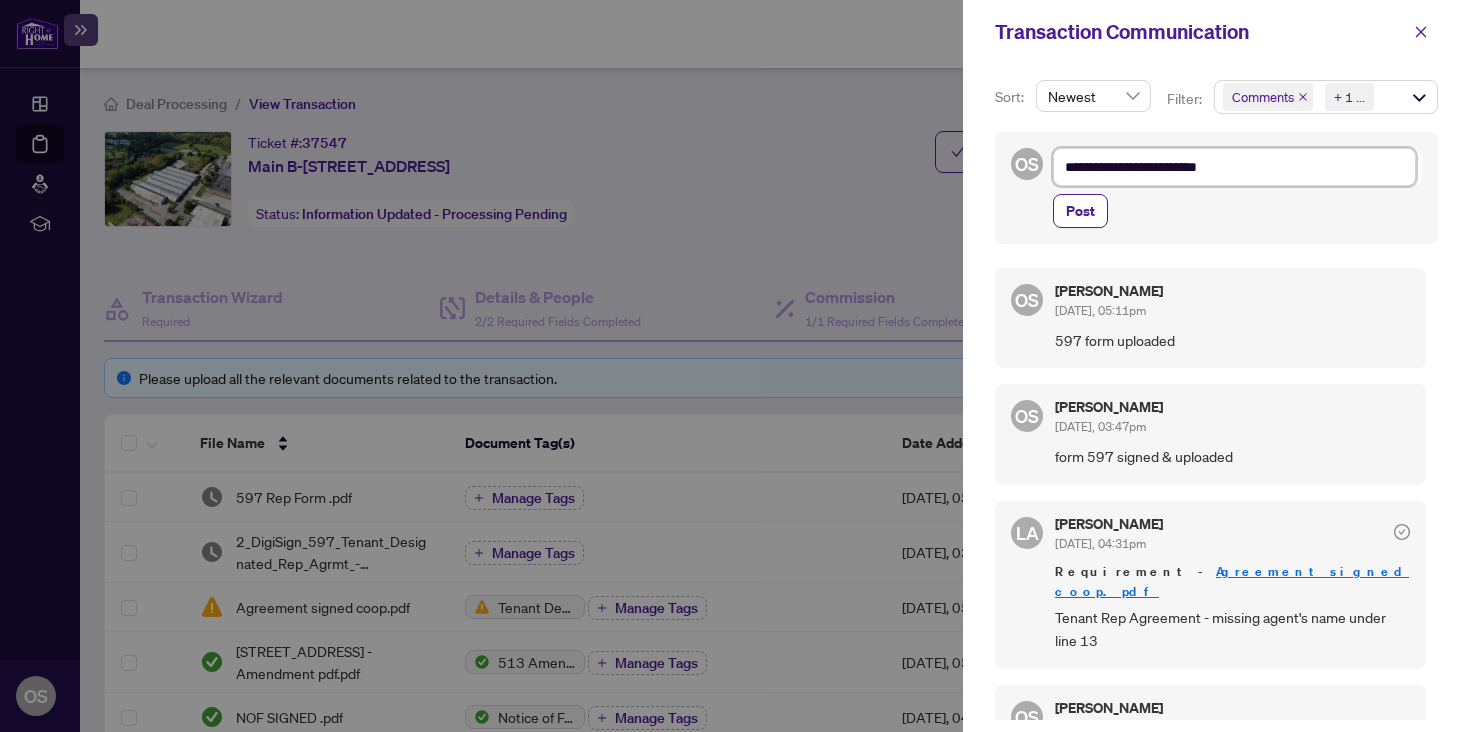 type on "**********" 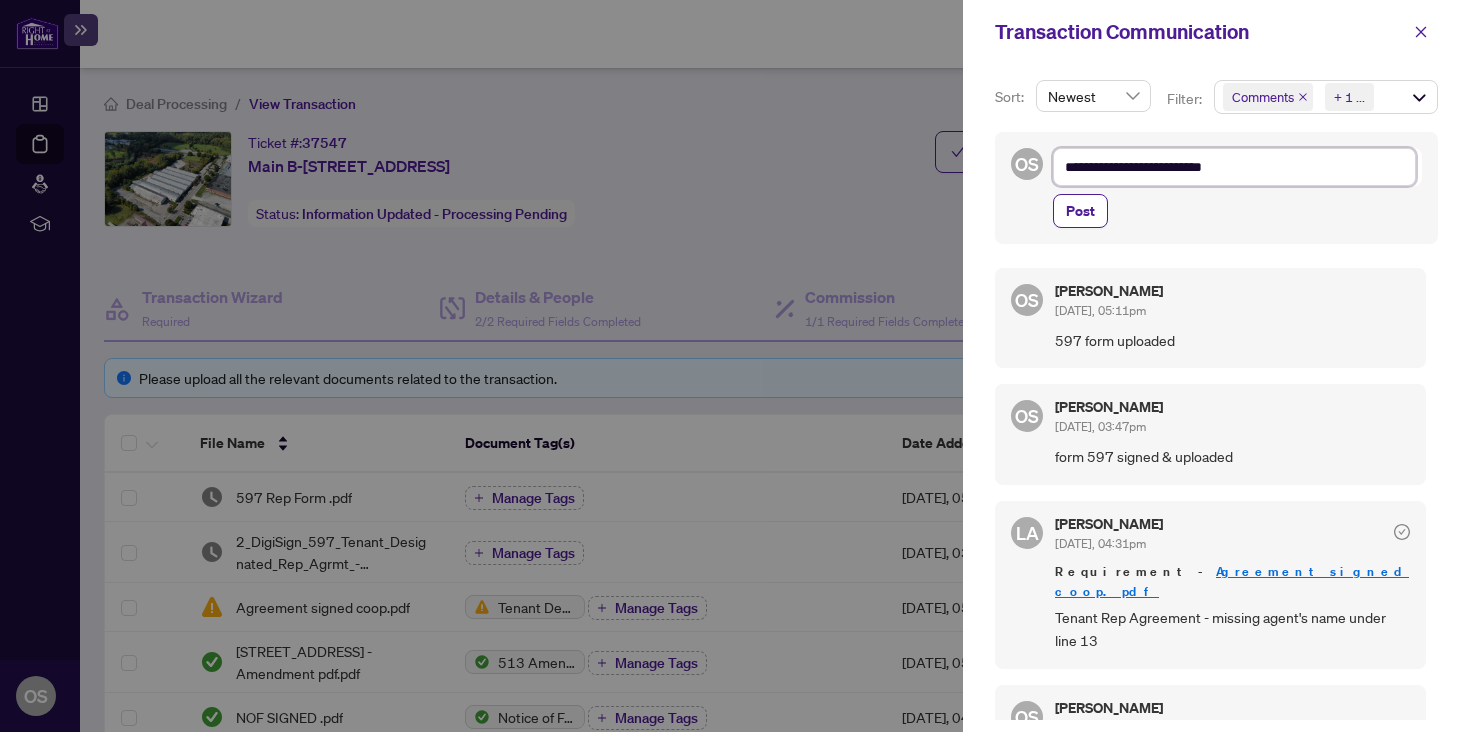 type on "**********" 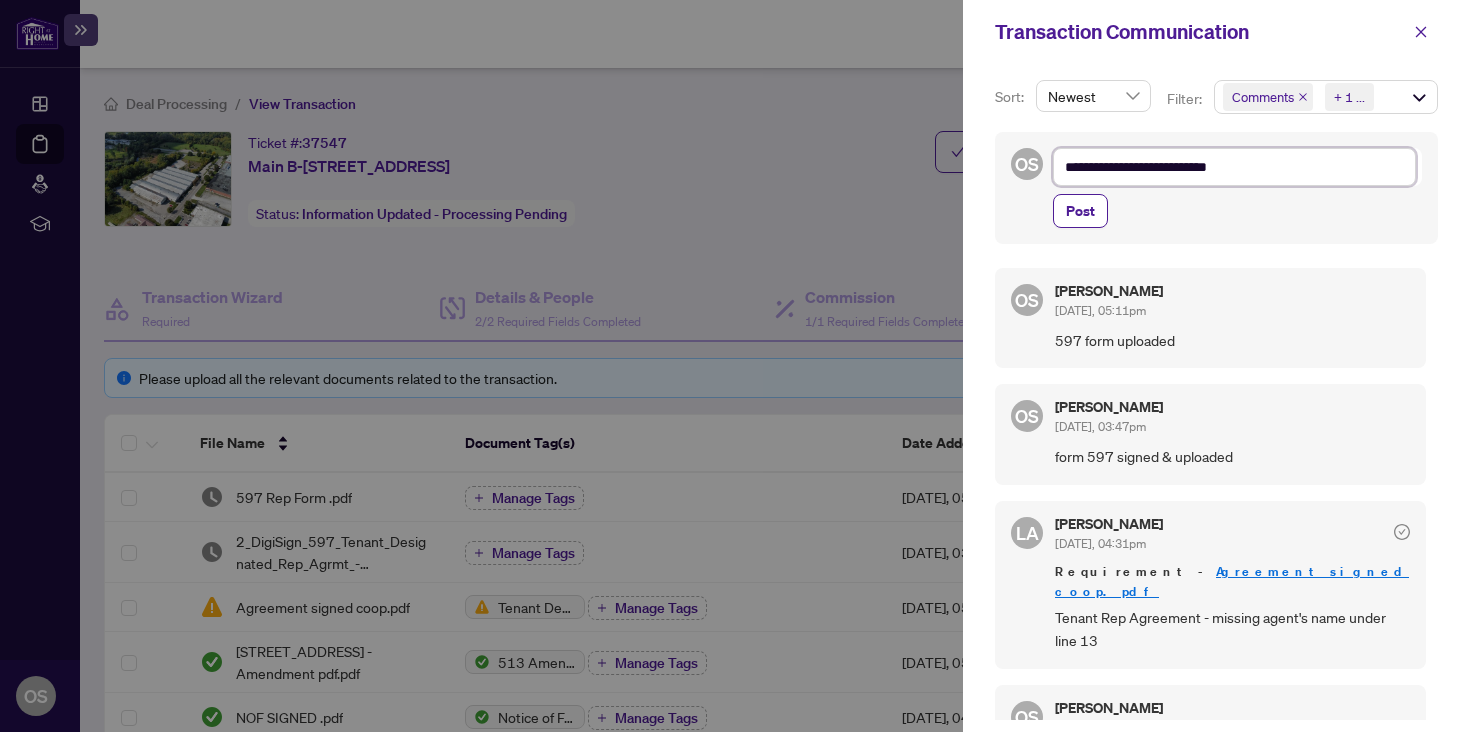 type on "**********" 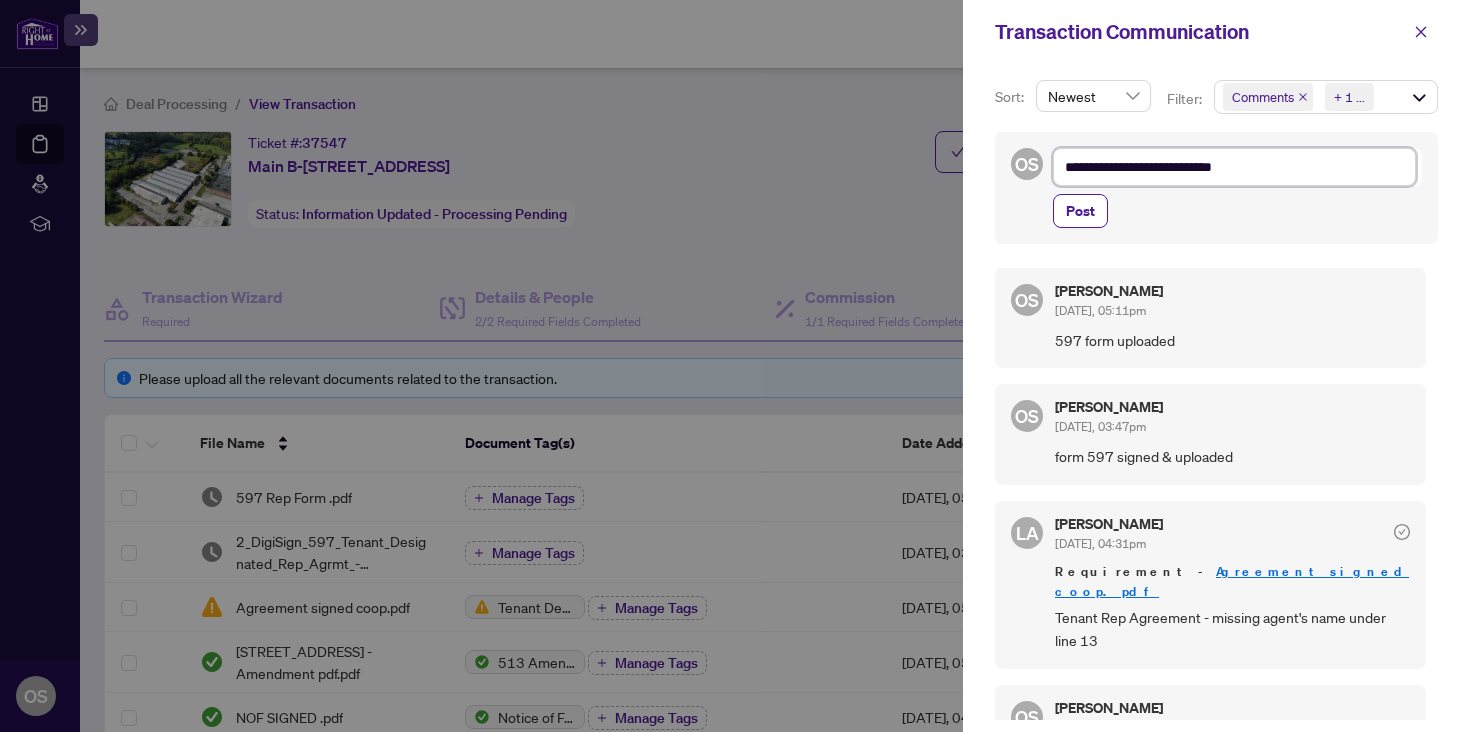 type on "**********" 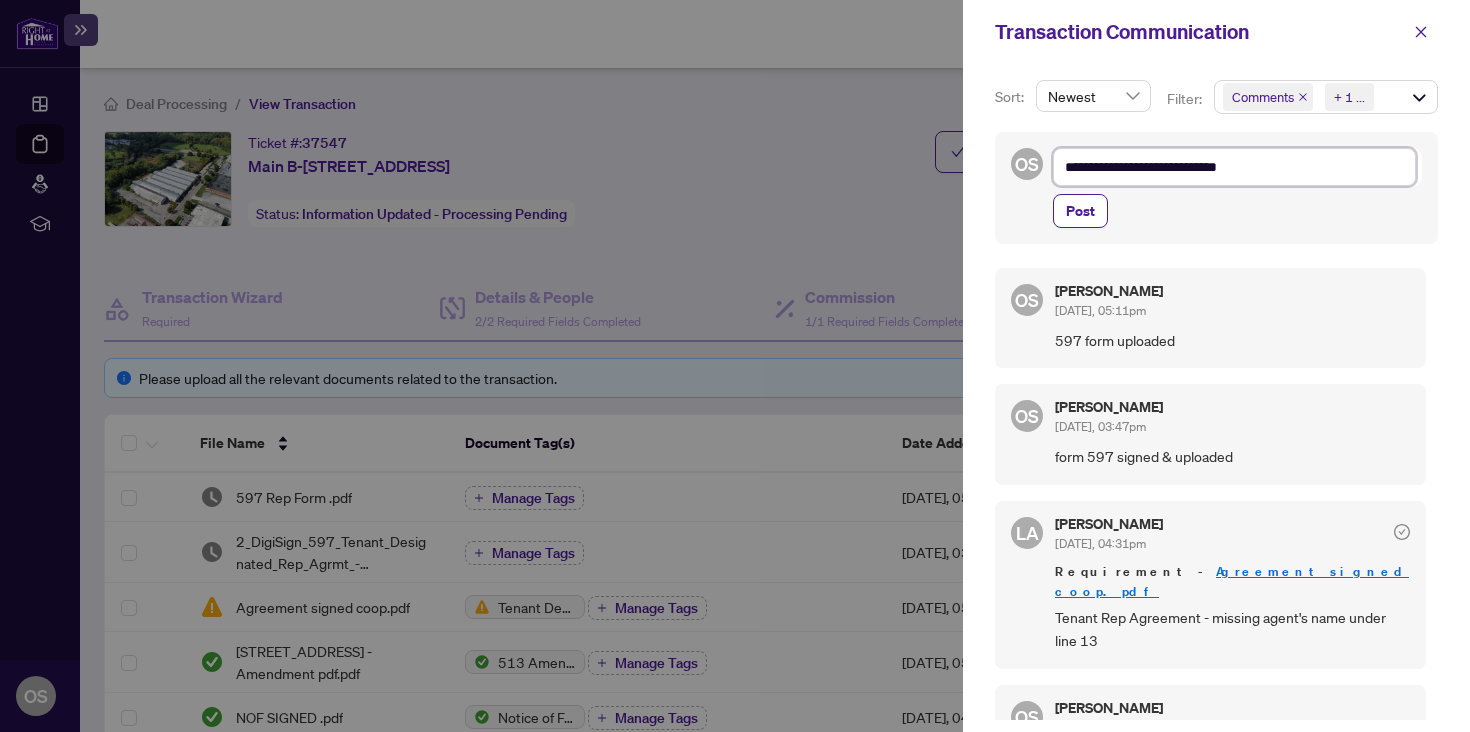 type on "**********" 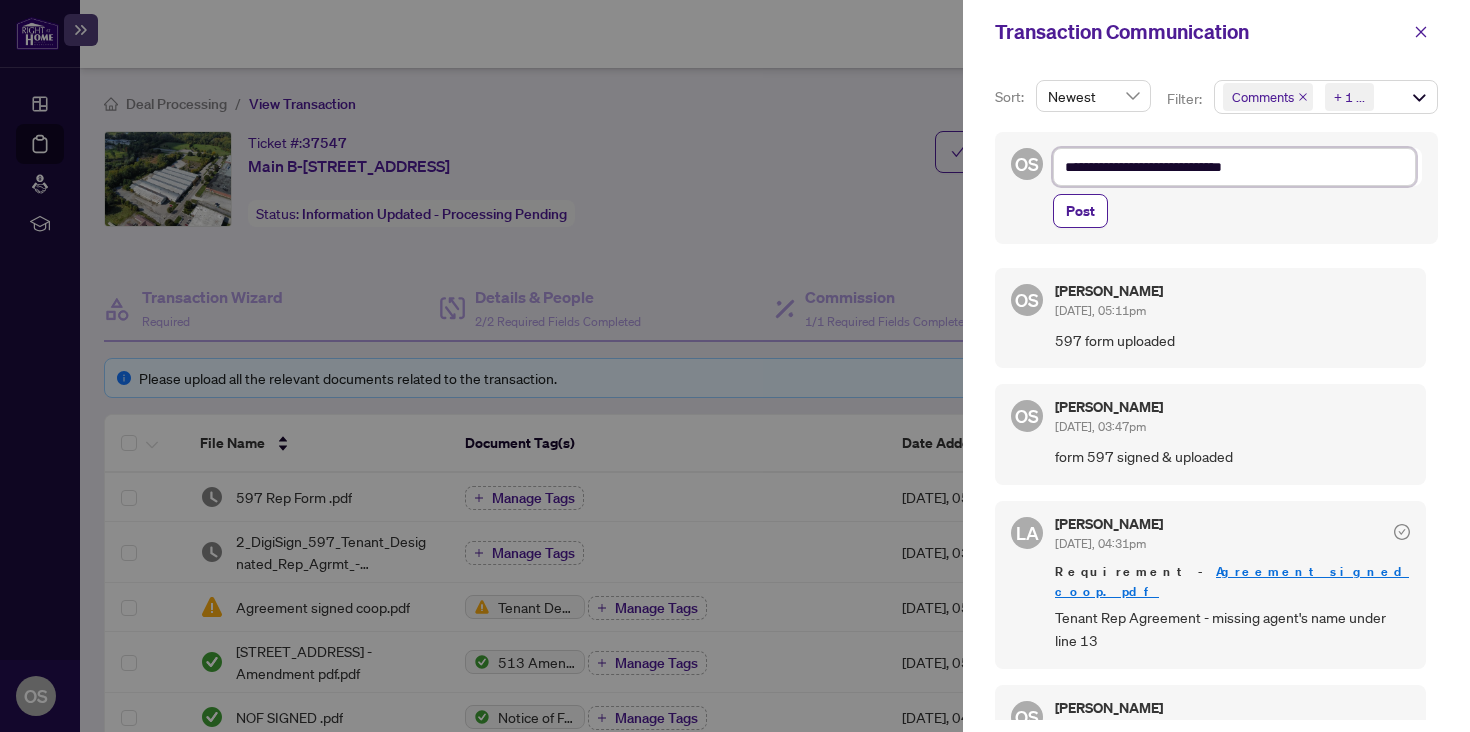 type on "**********" 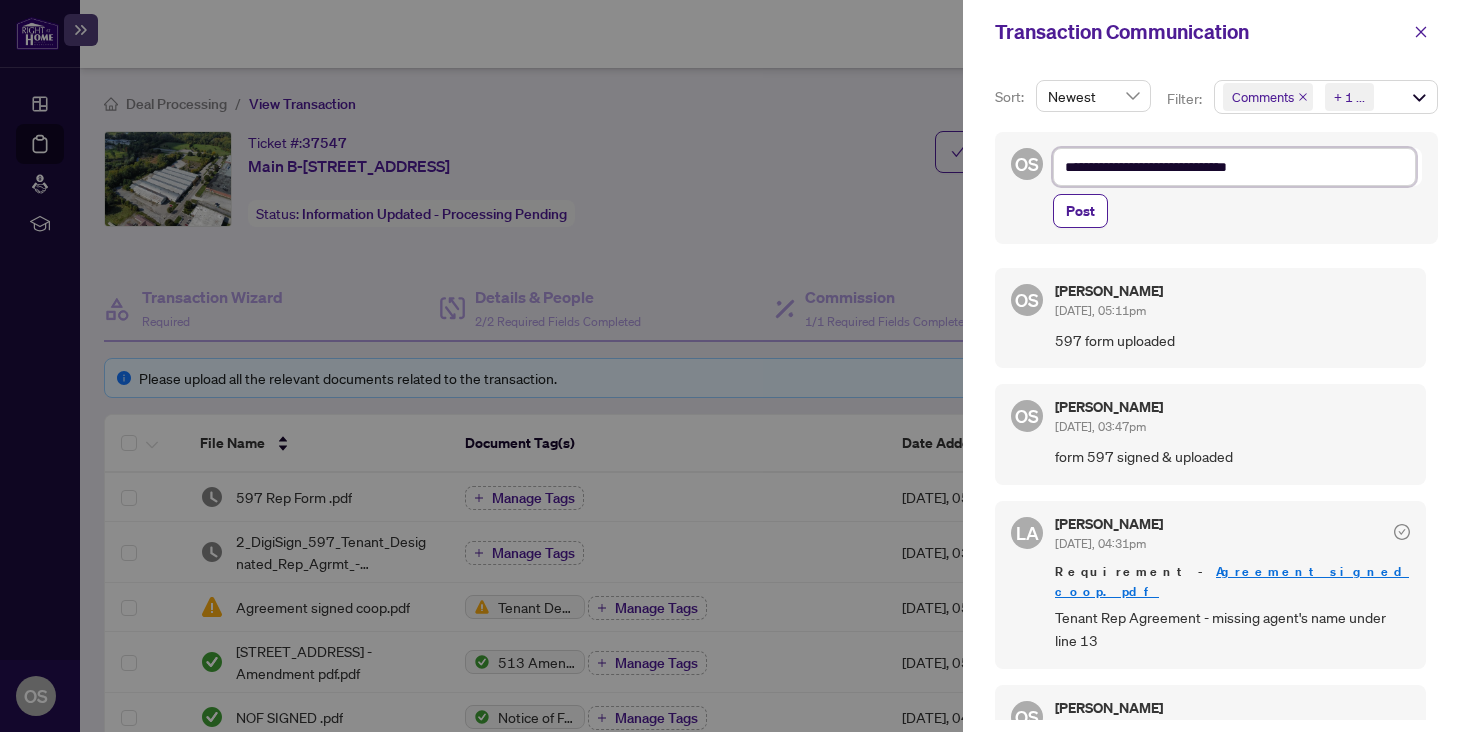 type on "**********" 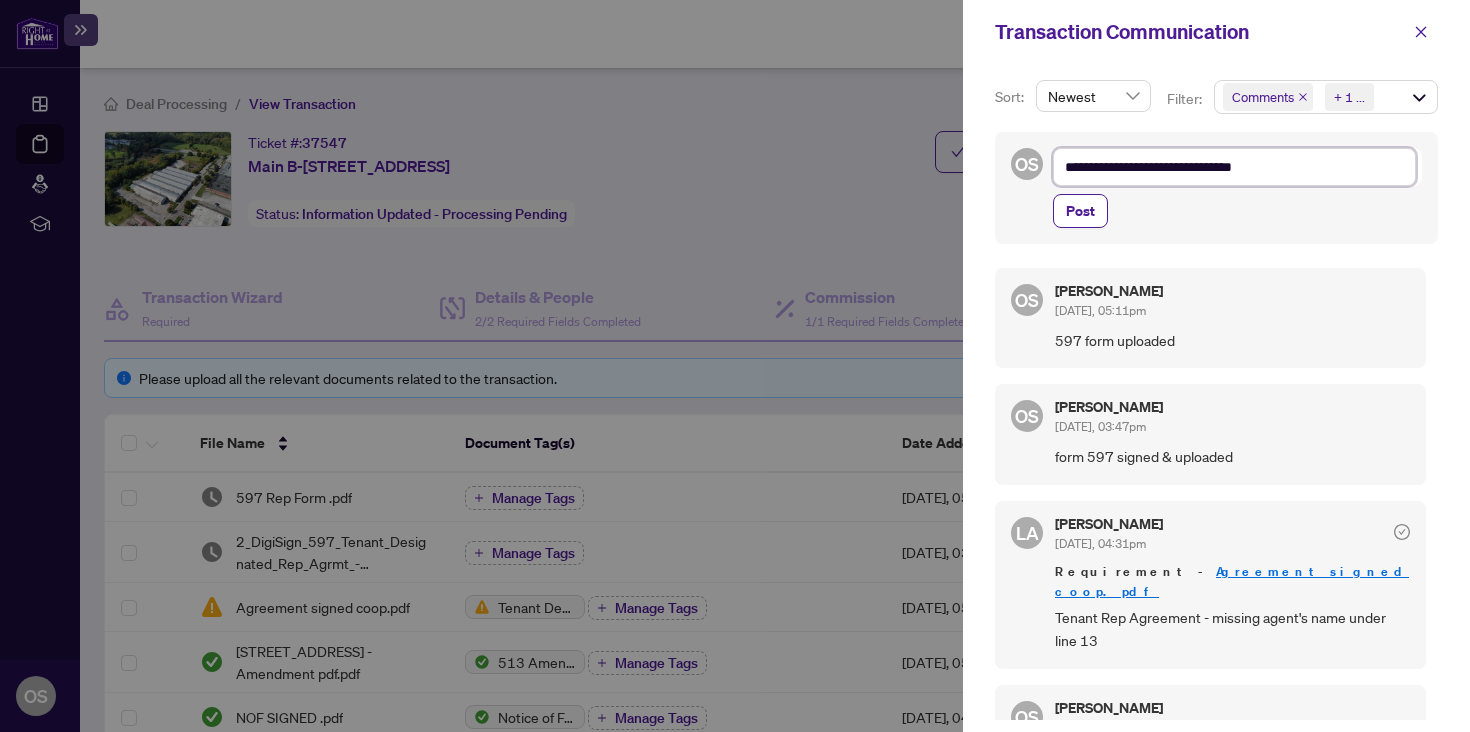 type on "**********" 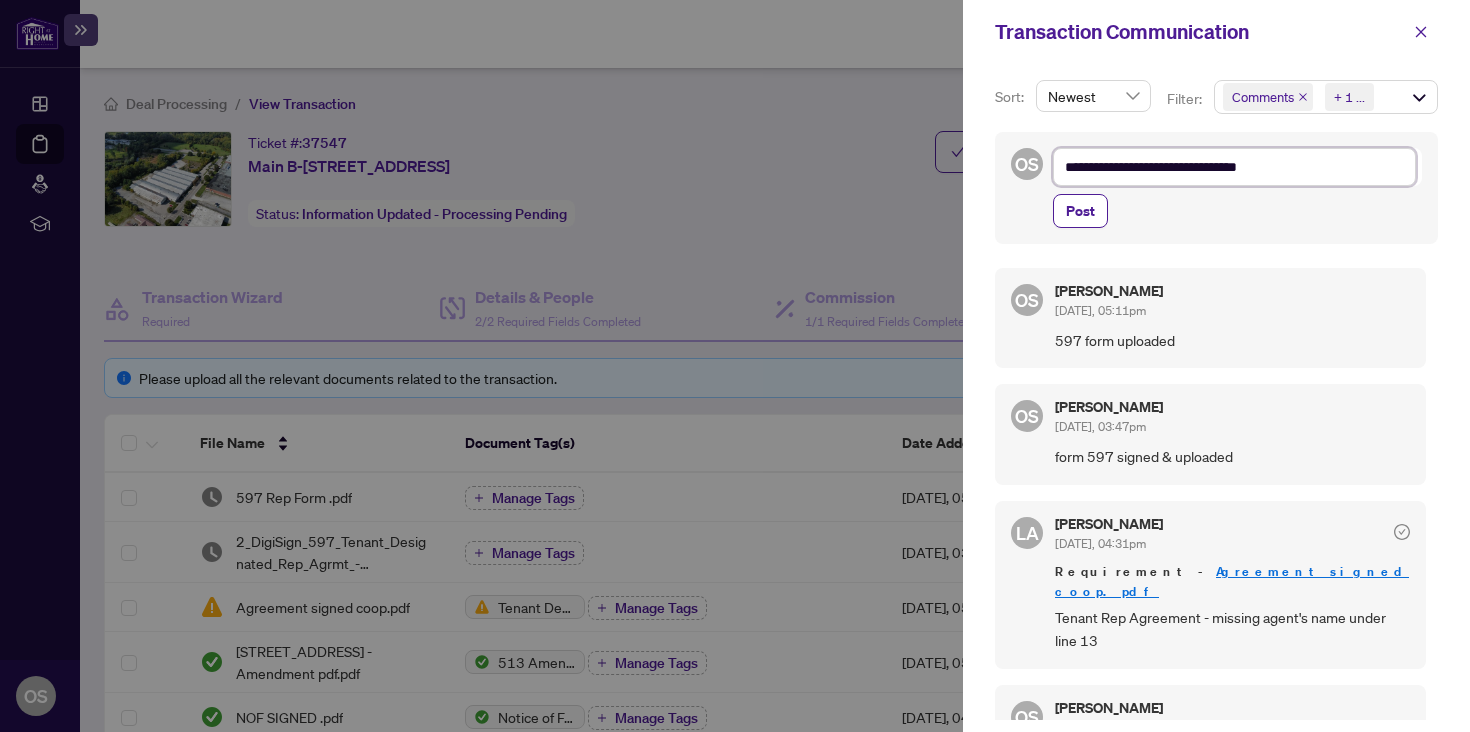 type on "**********" 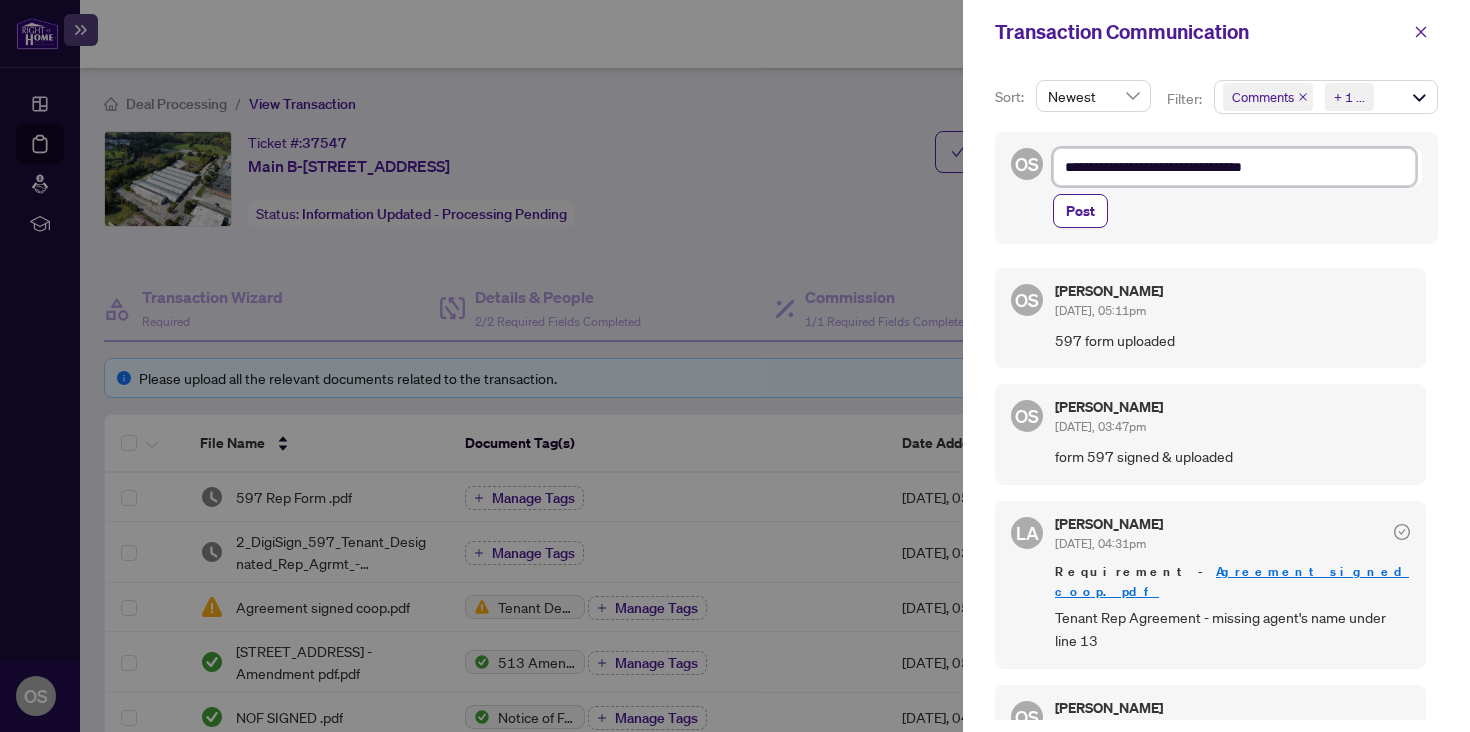 type on "**********" 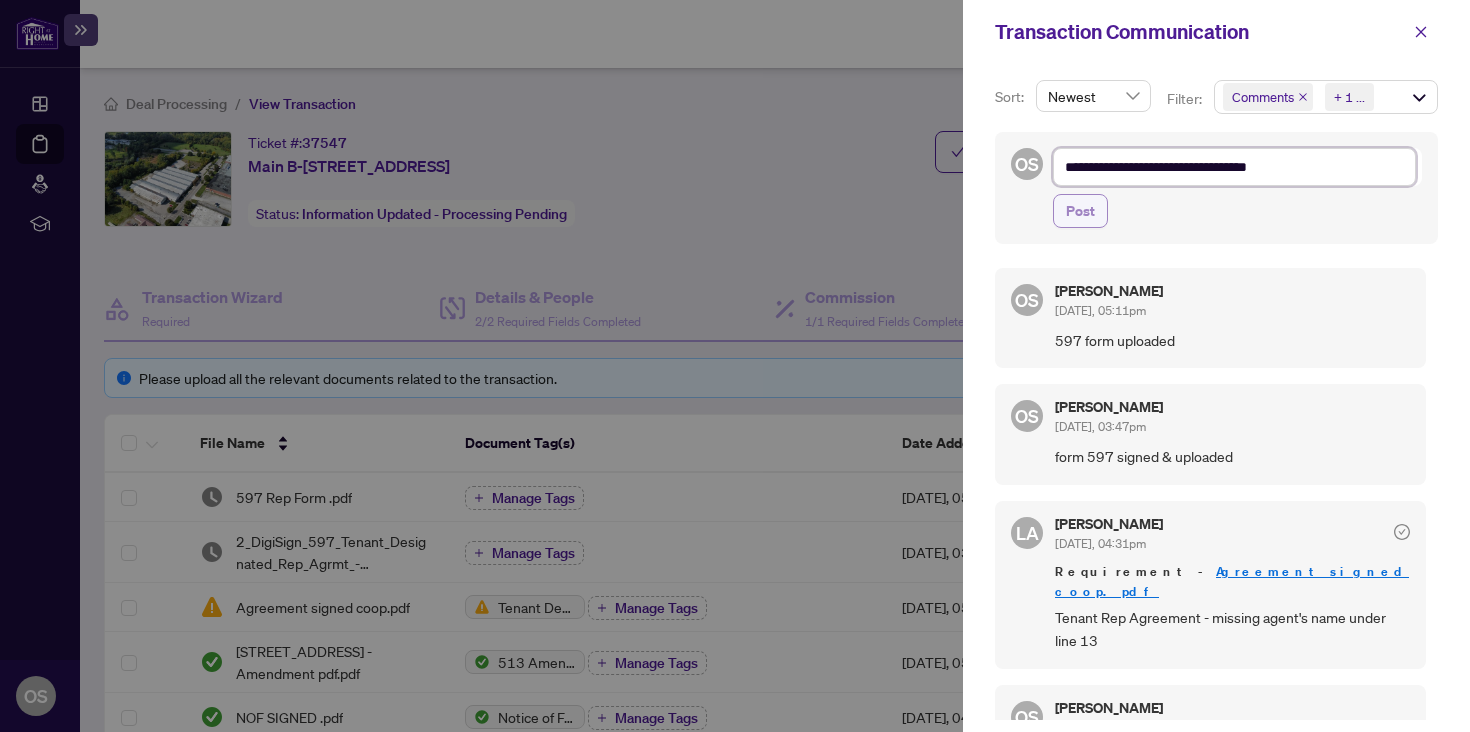 type on "**********" 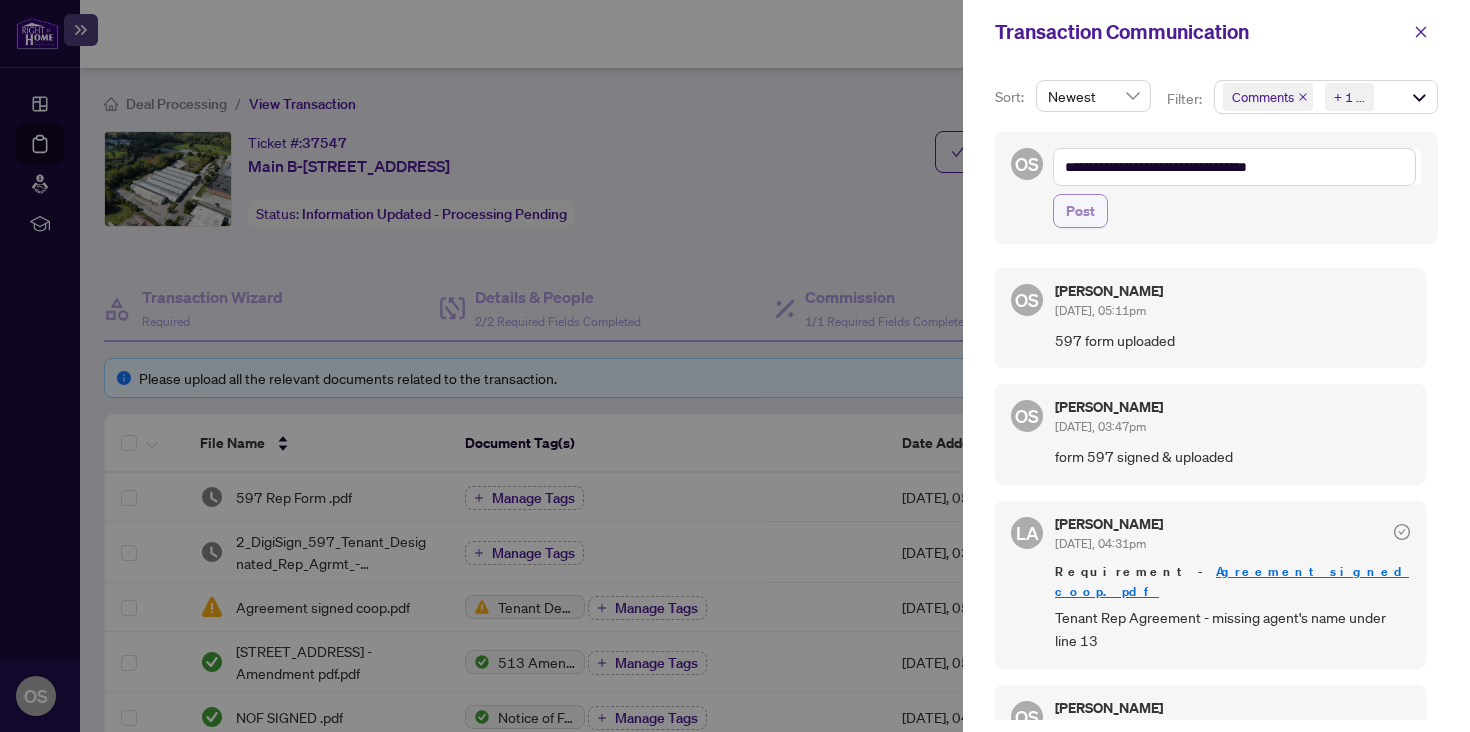 click on "Post" at bounding box center (1080, 211) 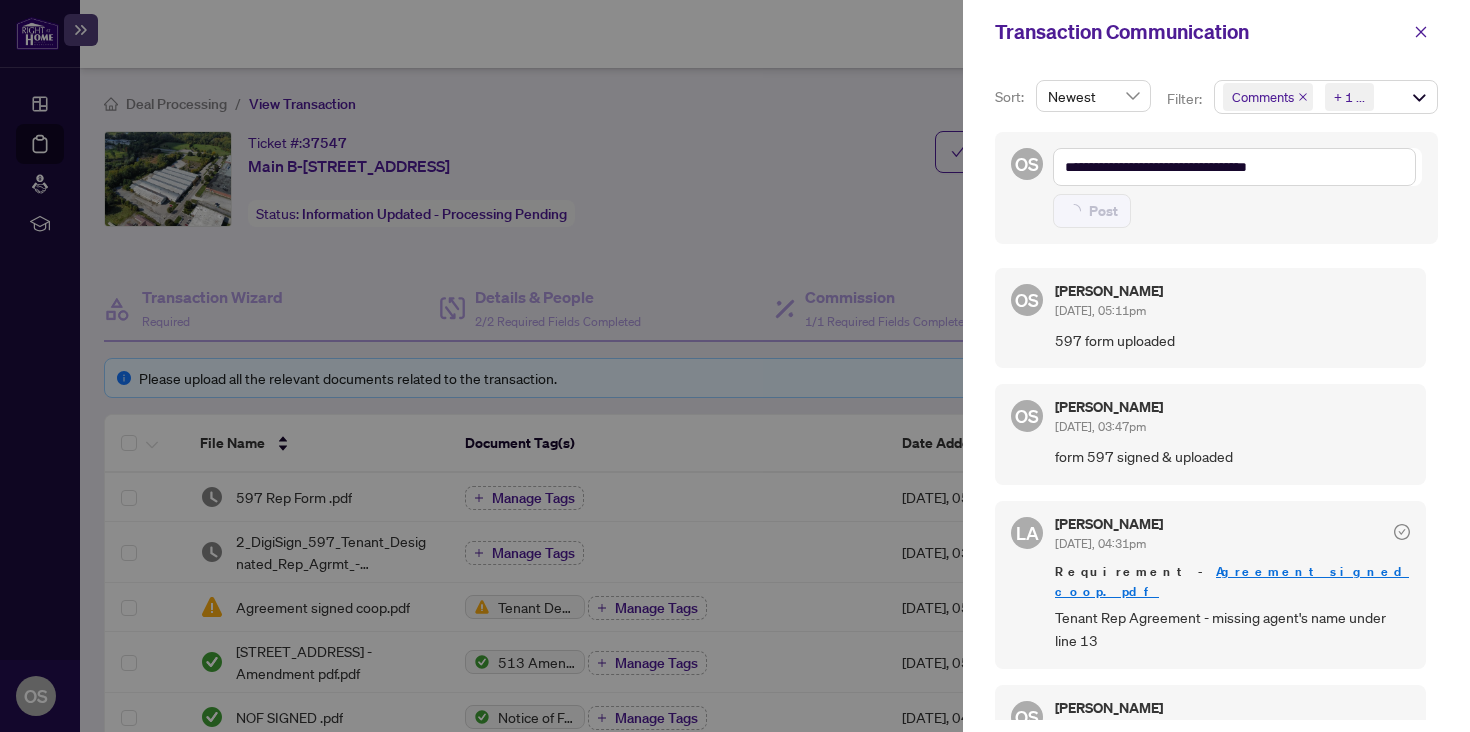type 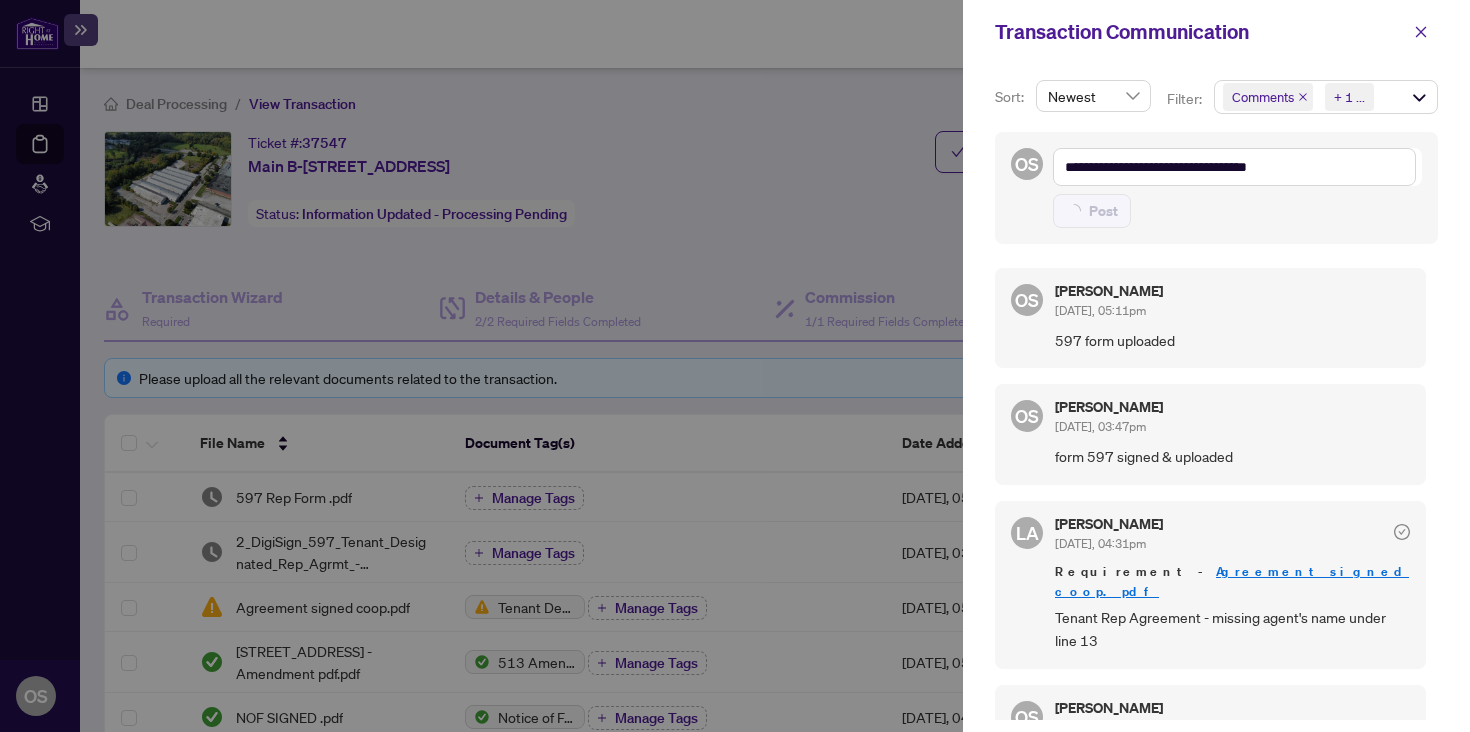 type on "**********" 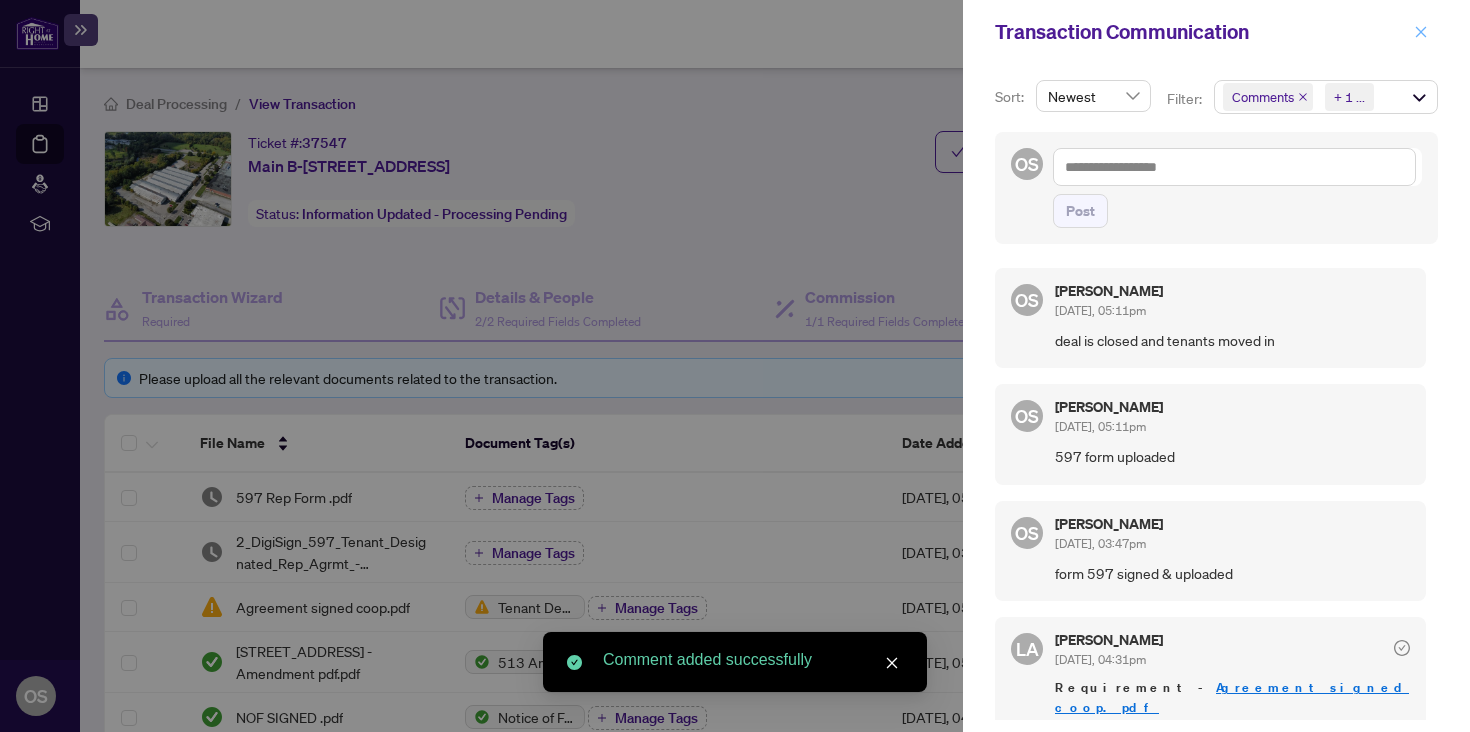 click 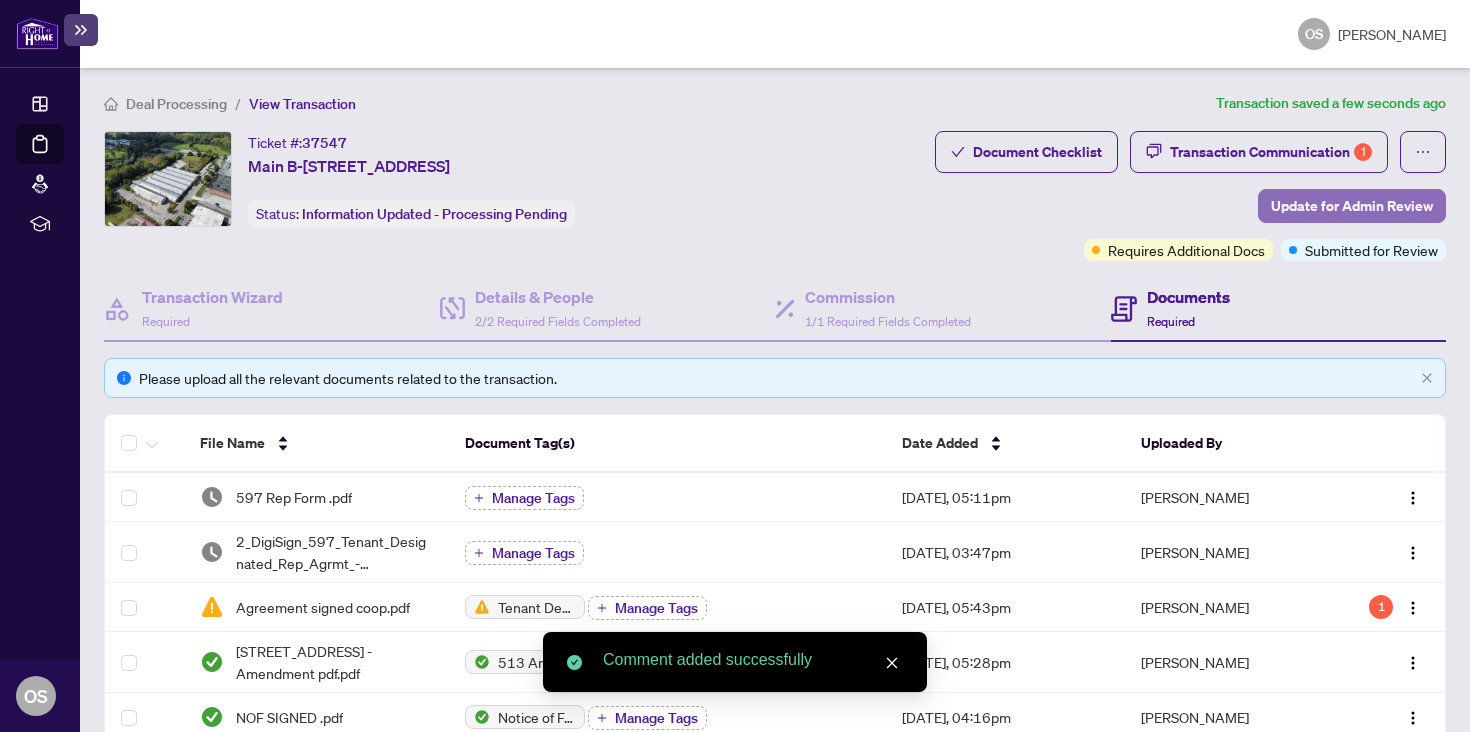 click on "Update for Admin Review" at bounding box center (1352, 206) 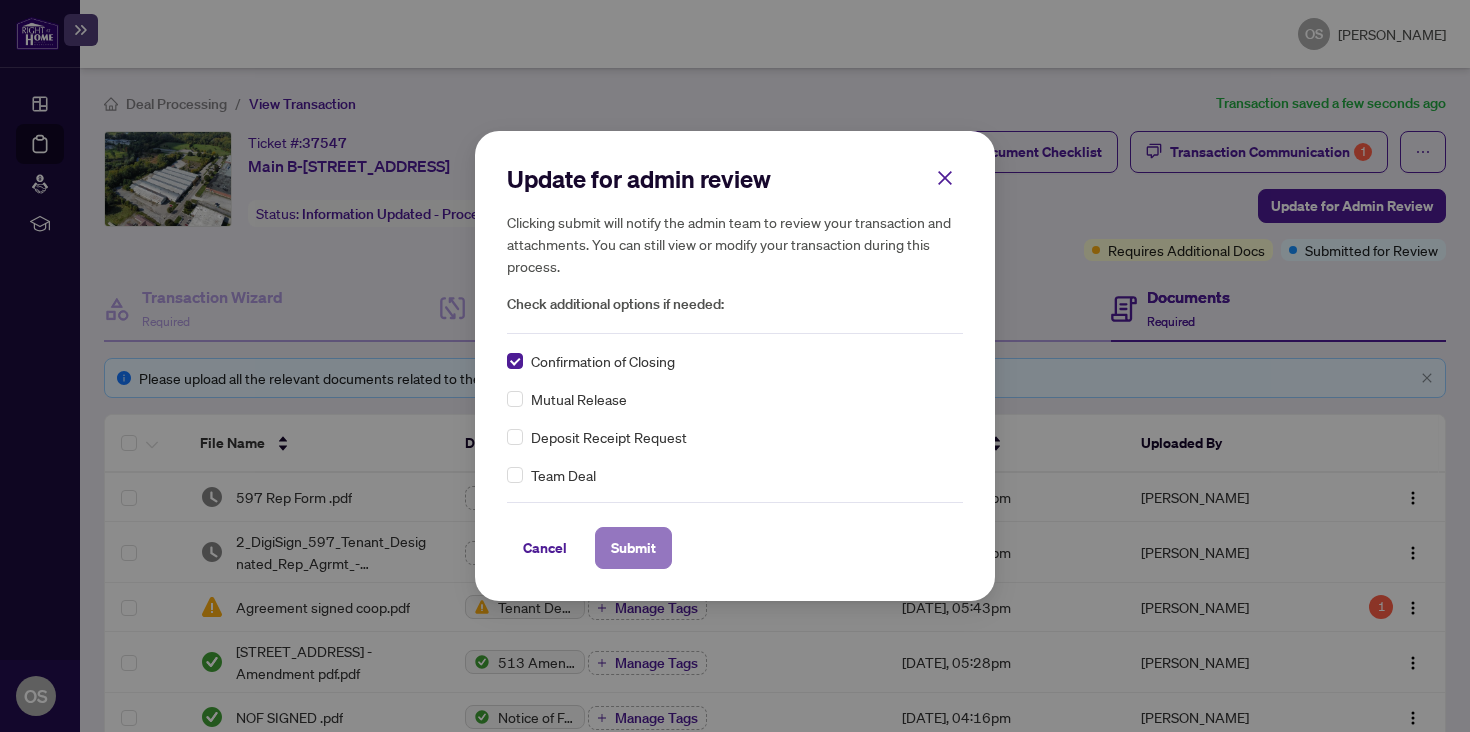 click on "Submit" at bounding box center [633, 548] 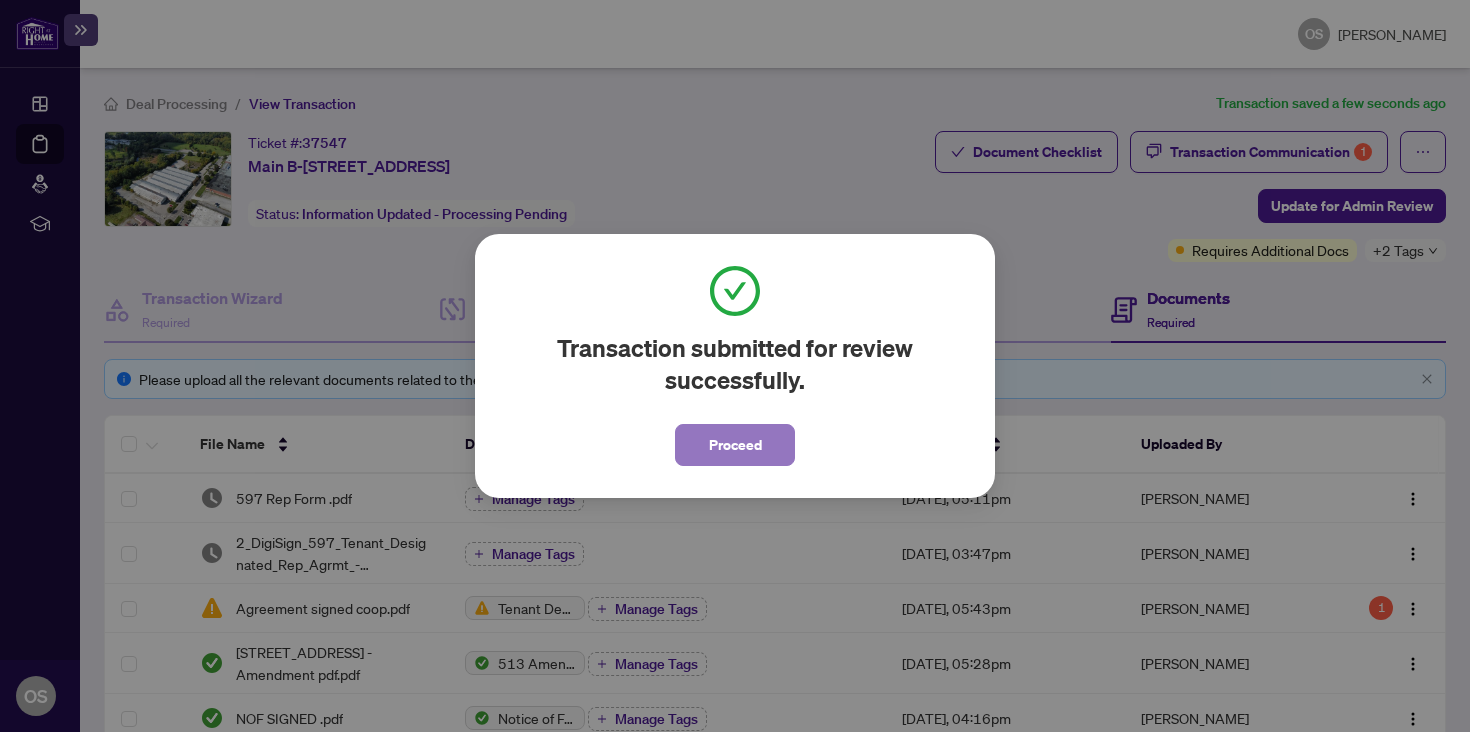 click on "Proceed" at bounding box center [735, 445] 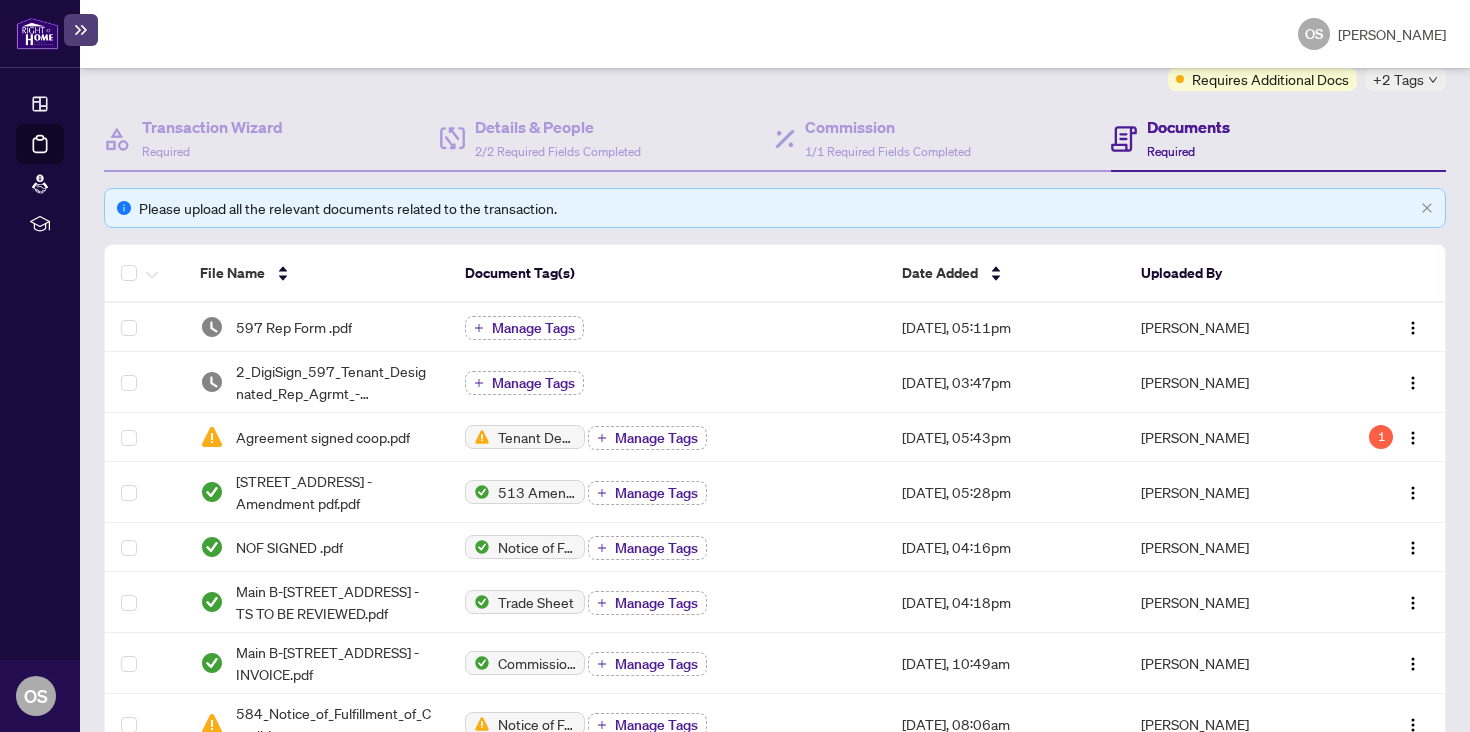 scroll, scrollTop: 0, scrollLeft: 0, axis: both 